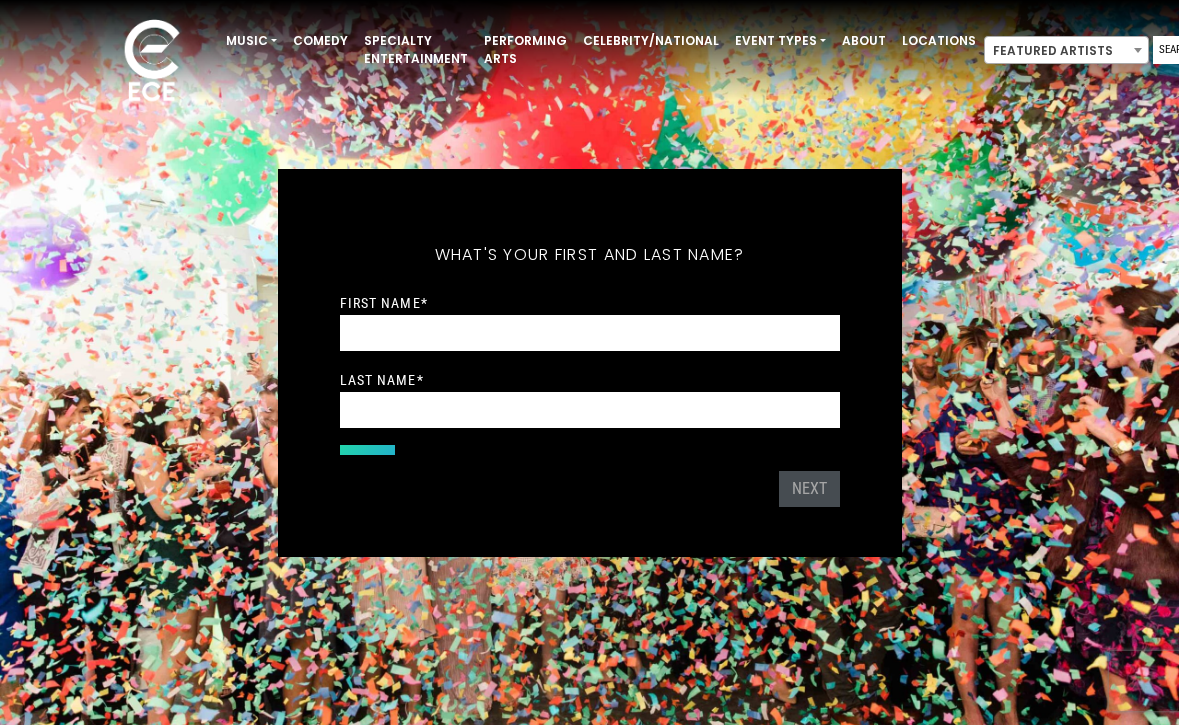 scroll, scrollTop: 0, scrollLeft: 0, axis: both 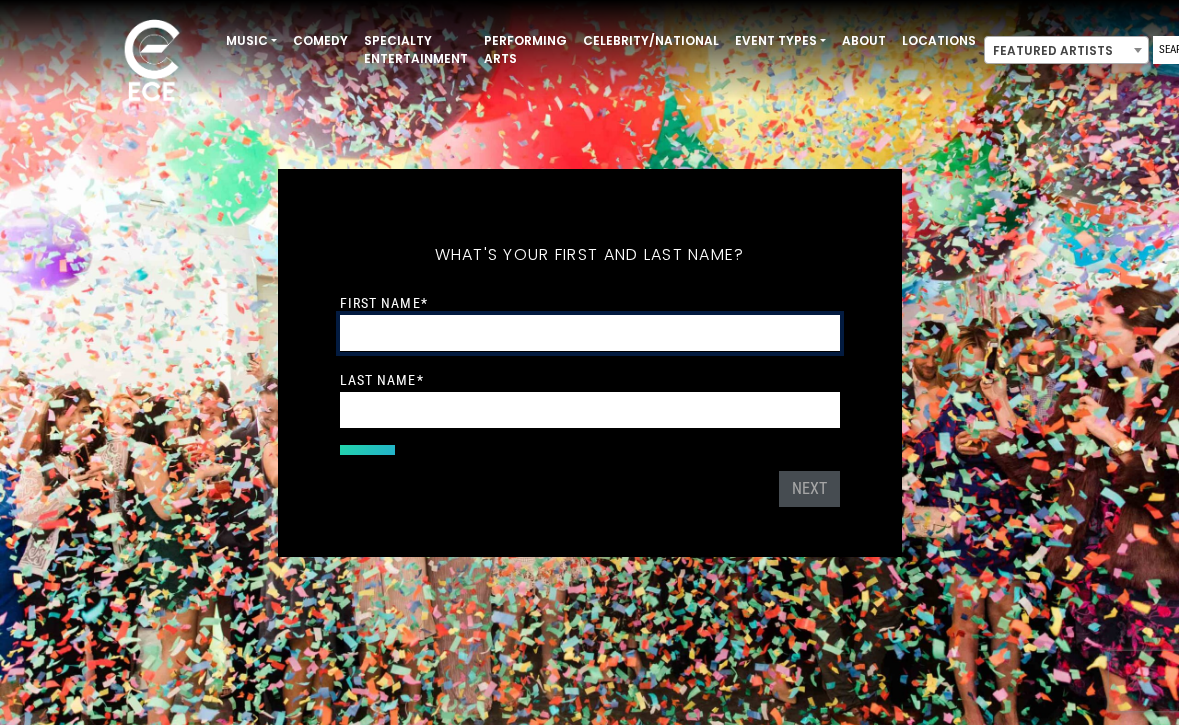 click on "First Name *" at bounding box center [590, 333] 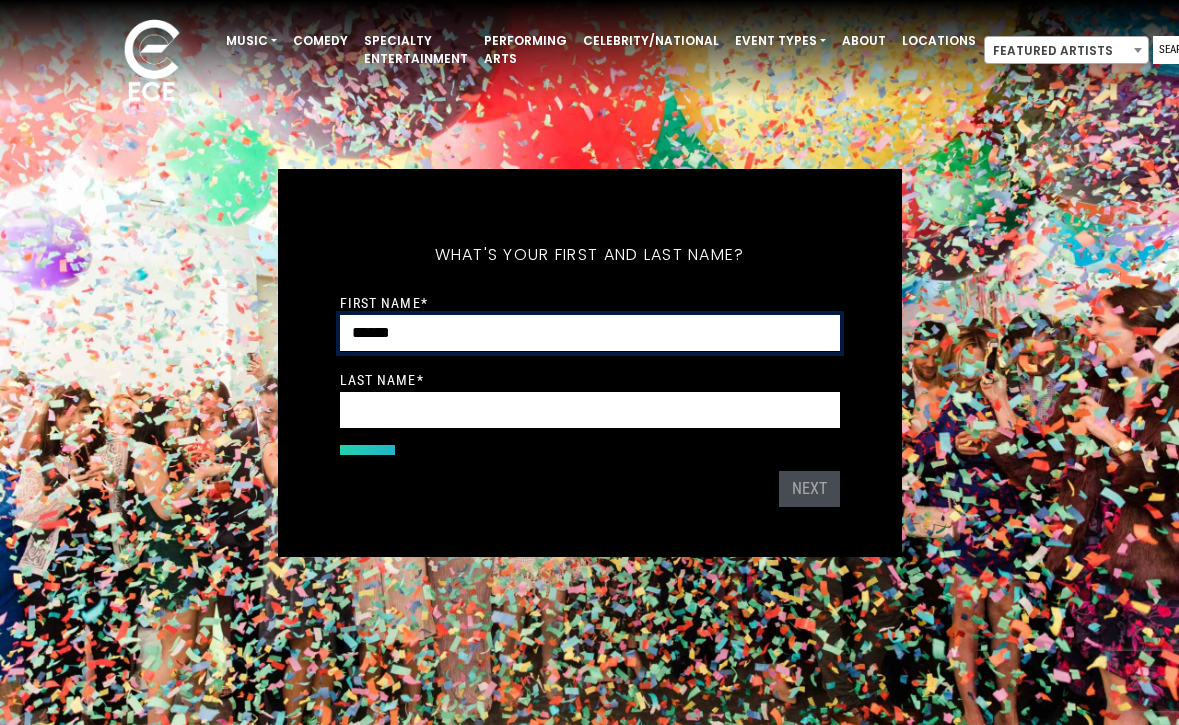 type on "******" 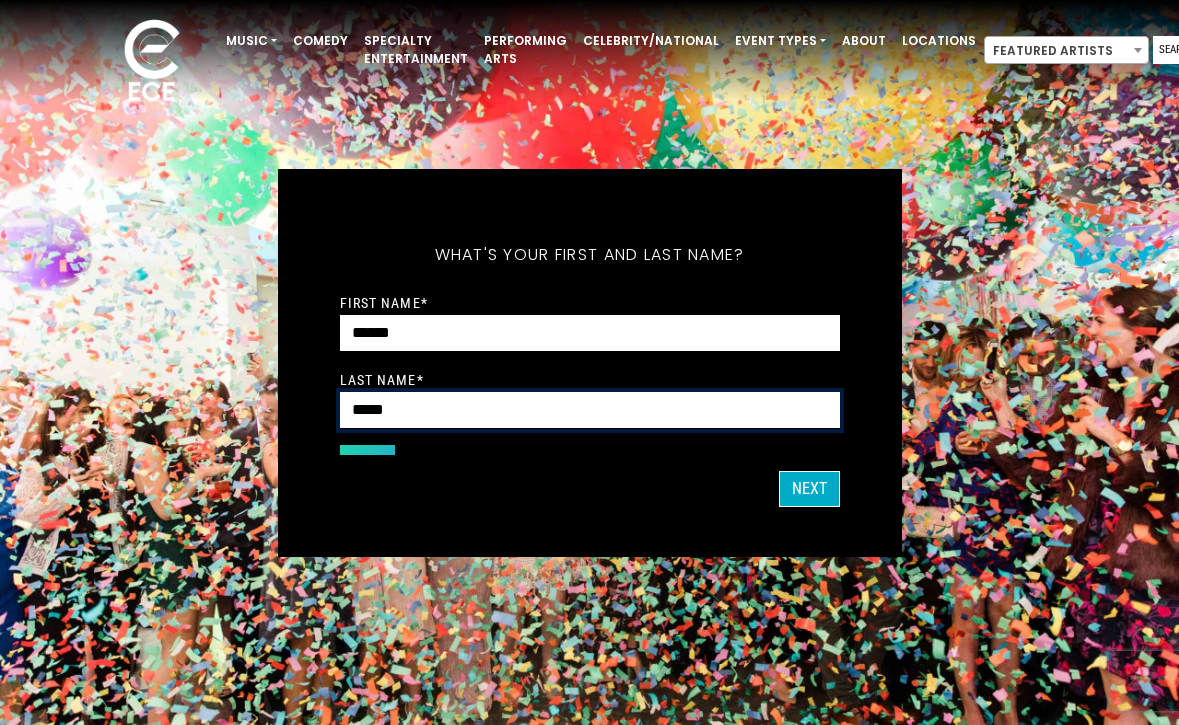 type on "*****" 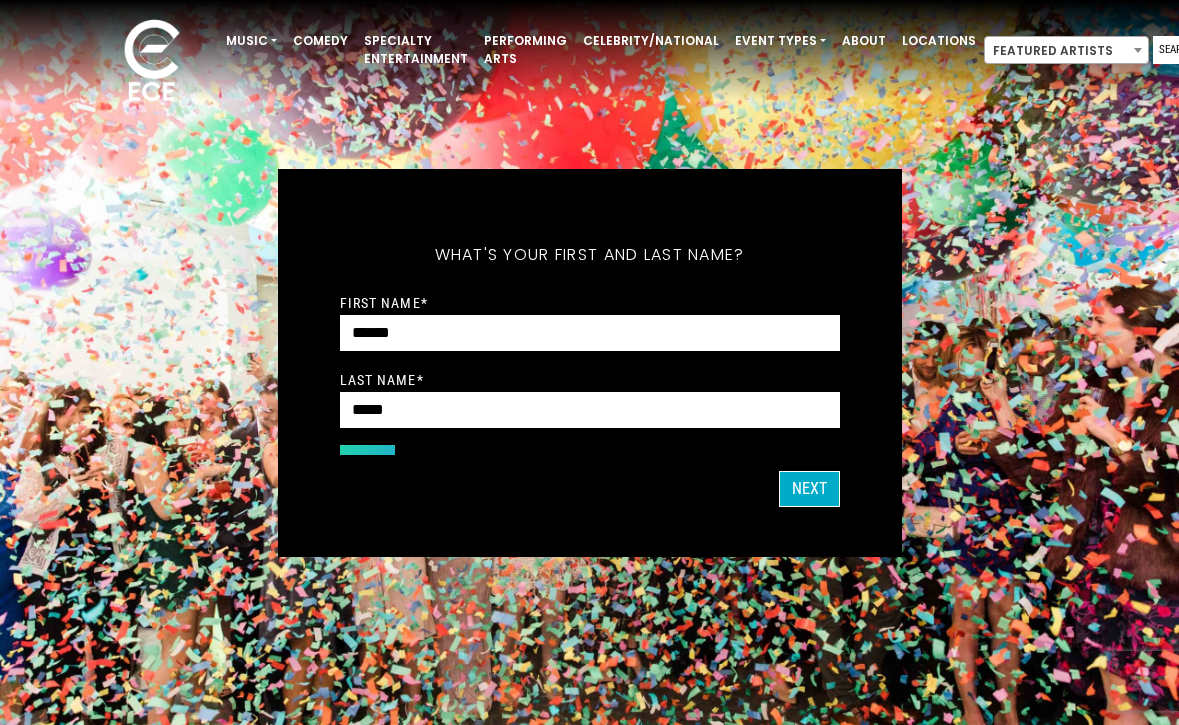 click on "What's your first and last name?
Thanks  [FIRST], ! What's your email and the best number to reach you at?
Great! Now tell us a little about your event.
What kind of event is it?
Let's get some names for the wedding:
* *" at bounding box center (590, 363) 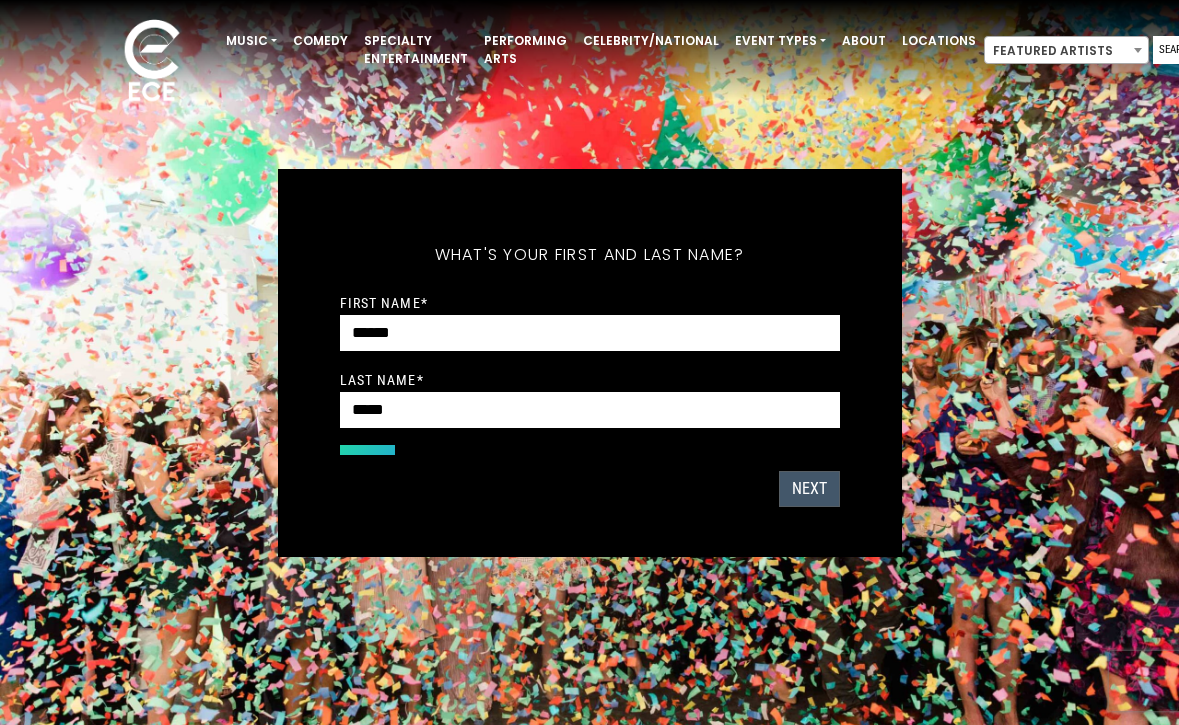 click on "Next" at bounding box center (809, 489) 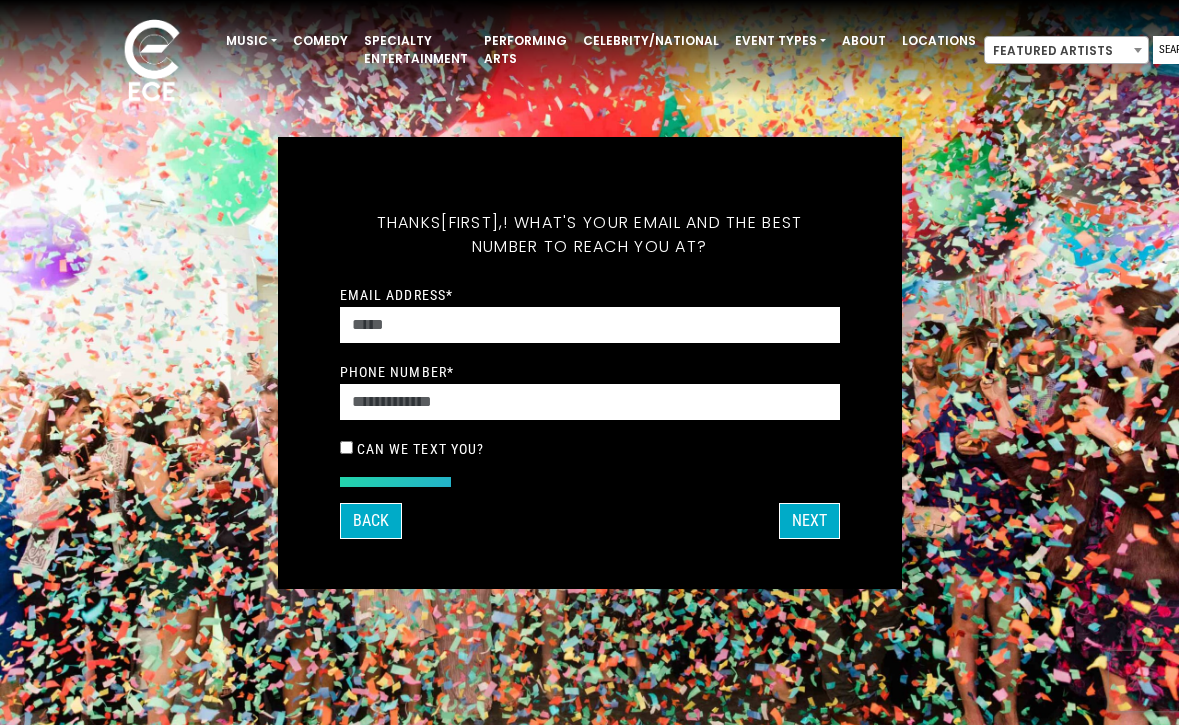 click on "Email Address *" at bounding box center (397, 295) 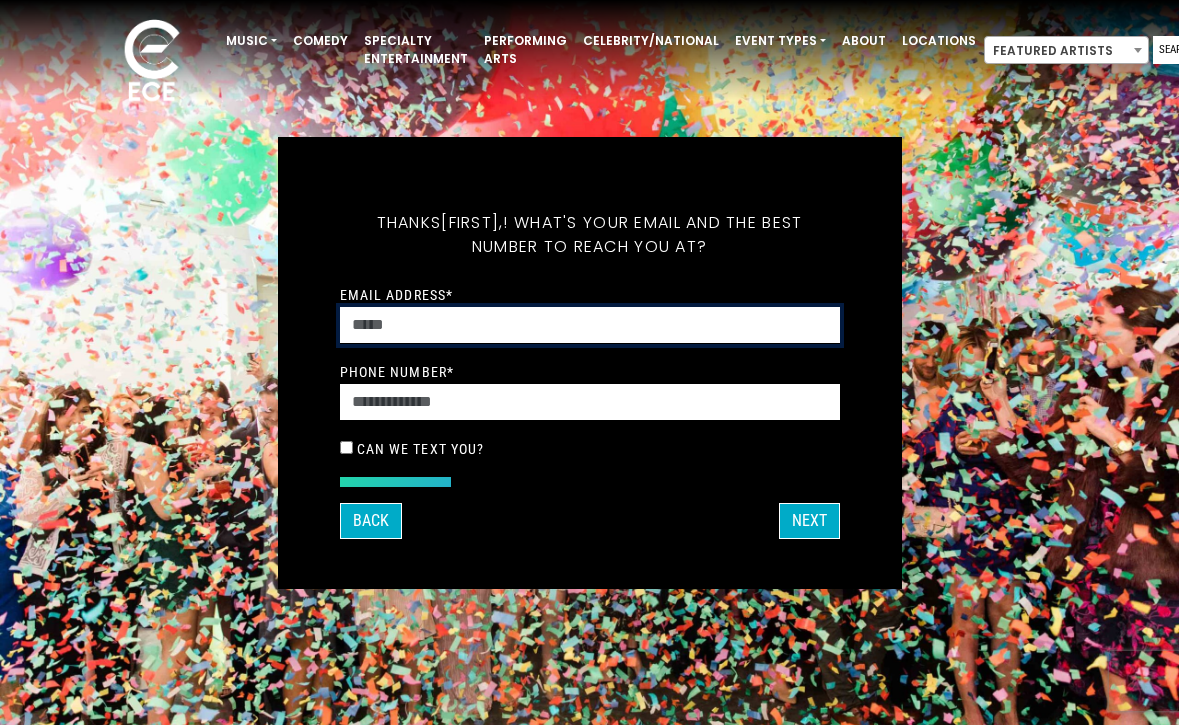 click on "Email Address *" at bounding box center [590, 325] 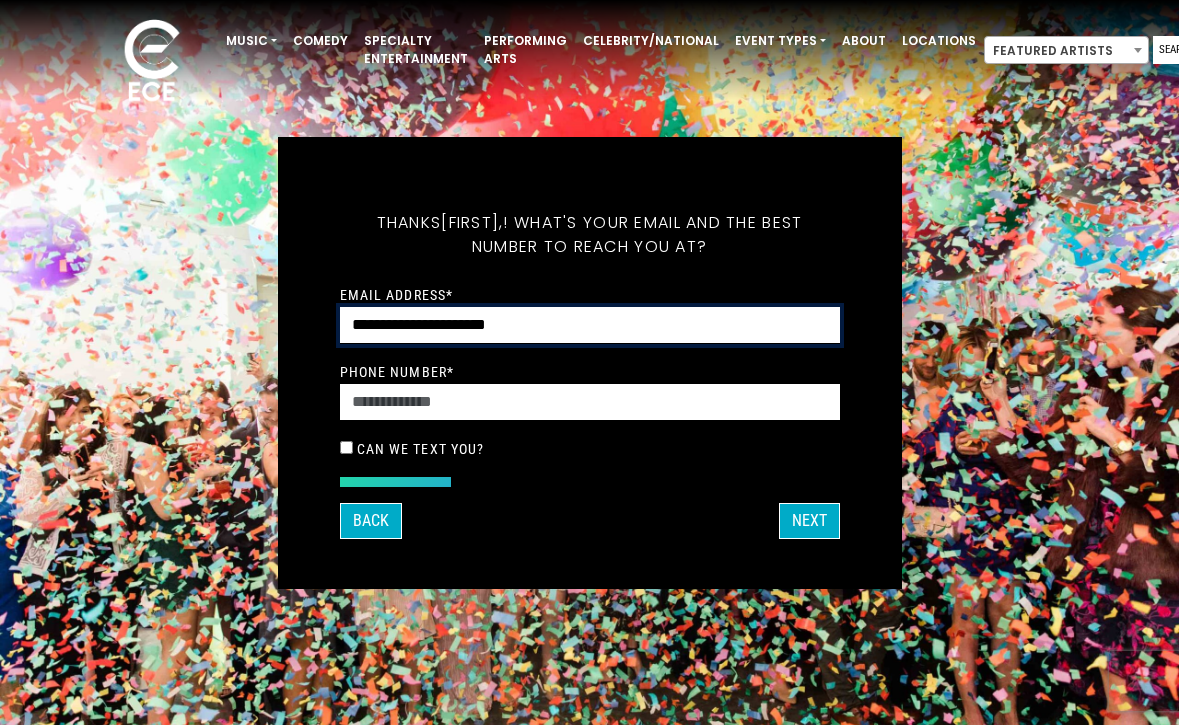 type on "**********" 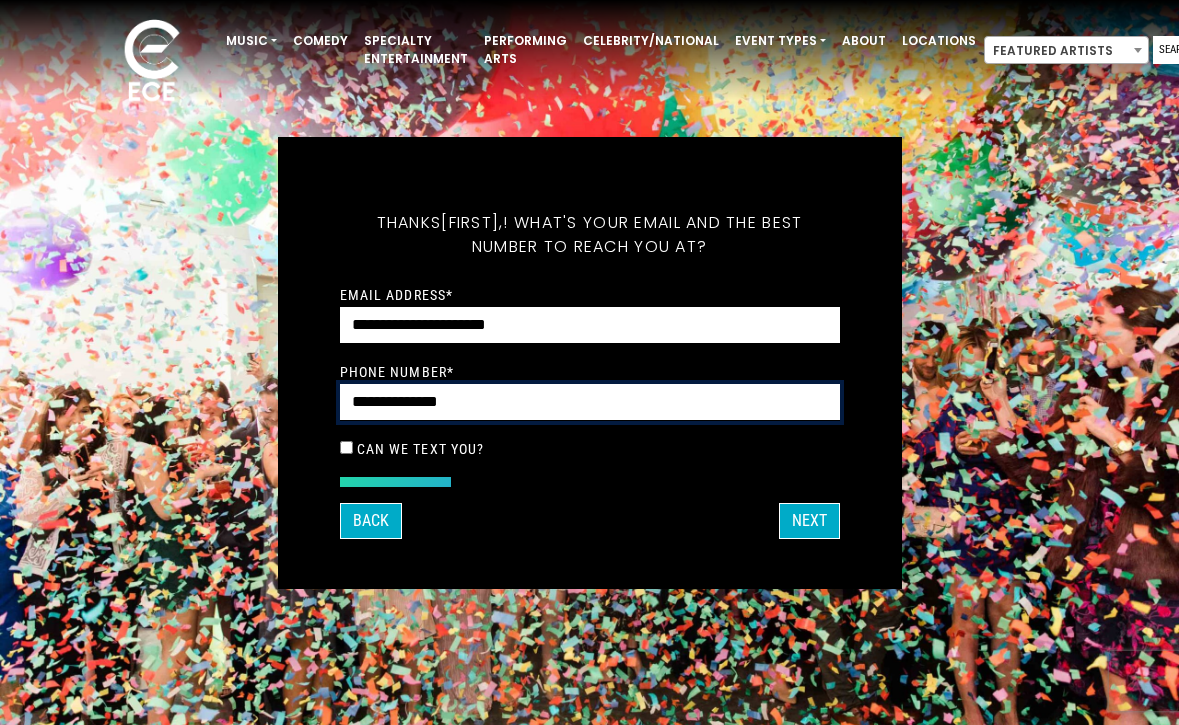 type on "**********" 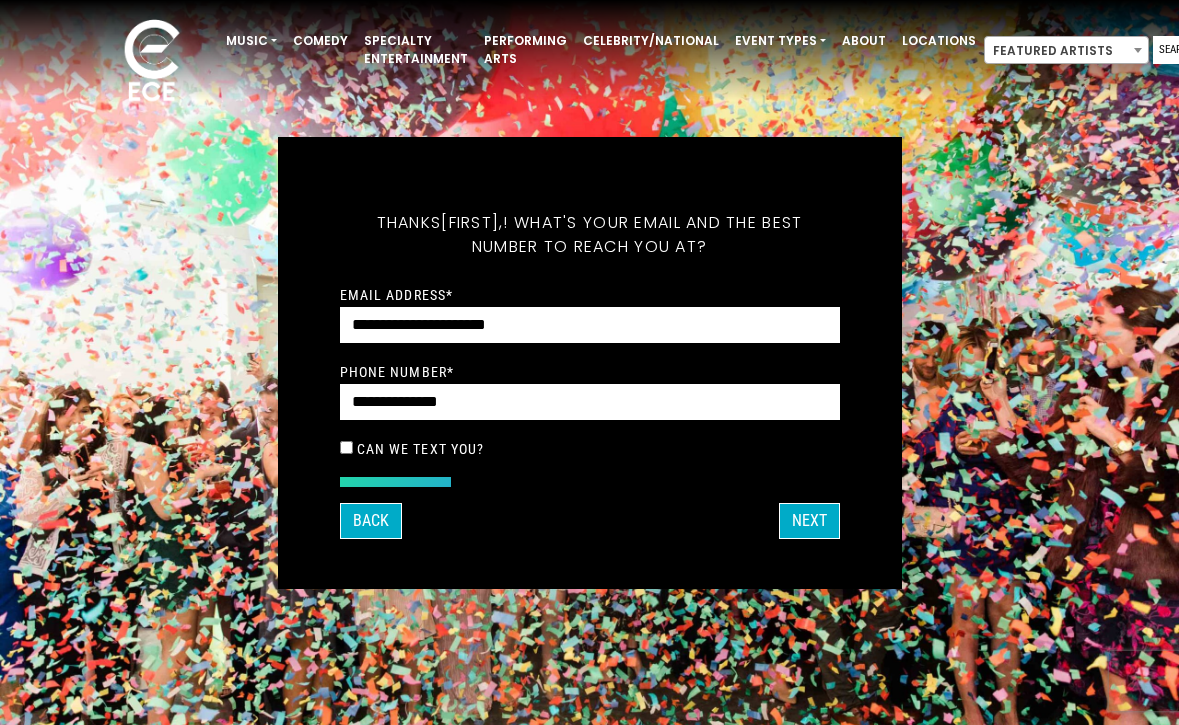 click on "Can we text you?" at bounding box center (590, 449) 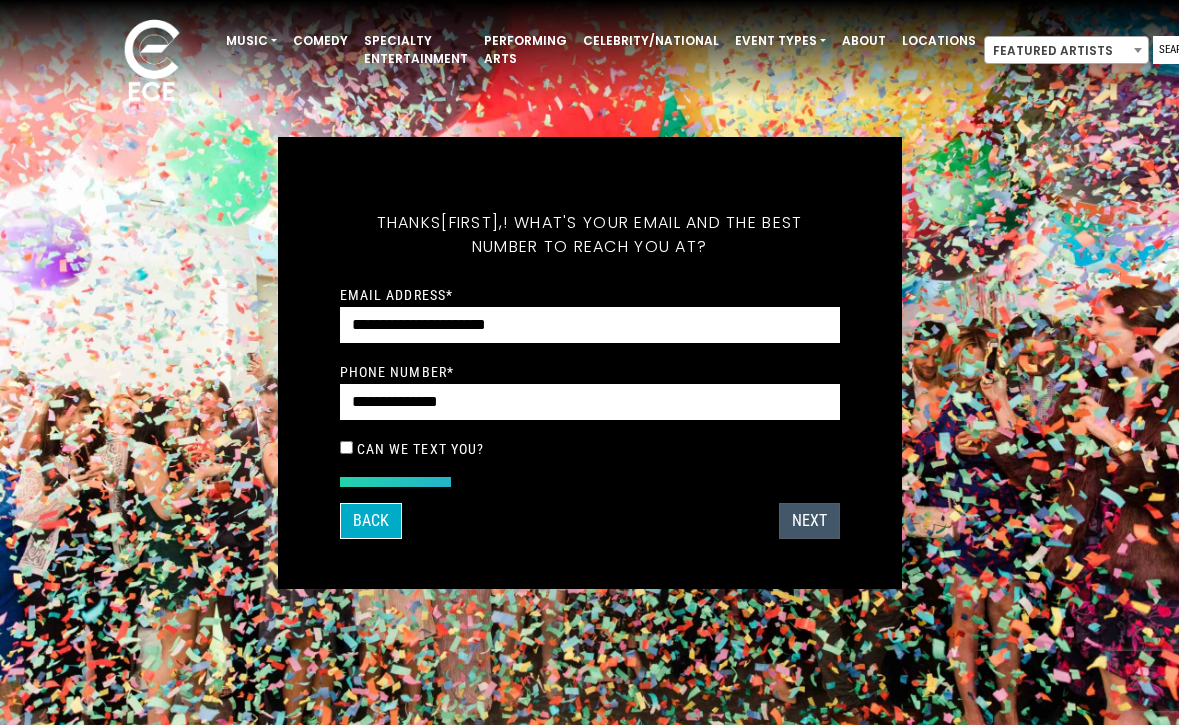 click on "Next" at bounding box center [809, 521] 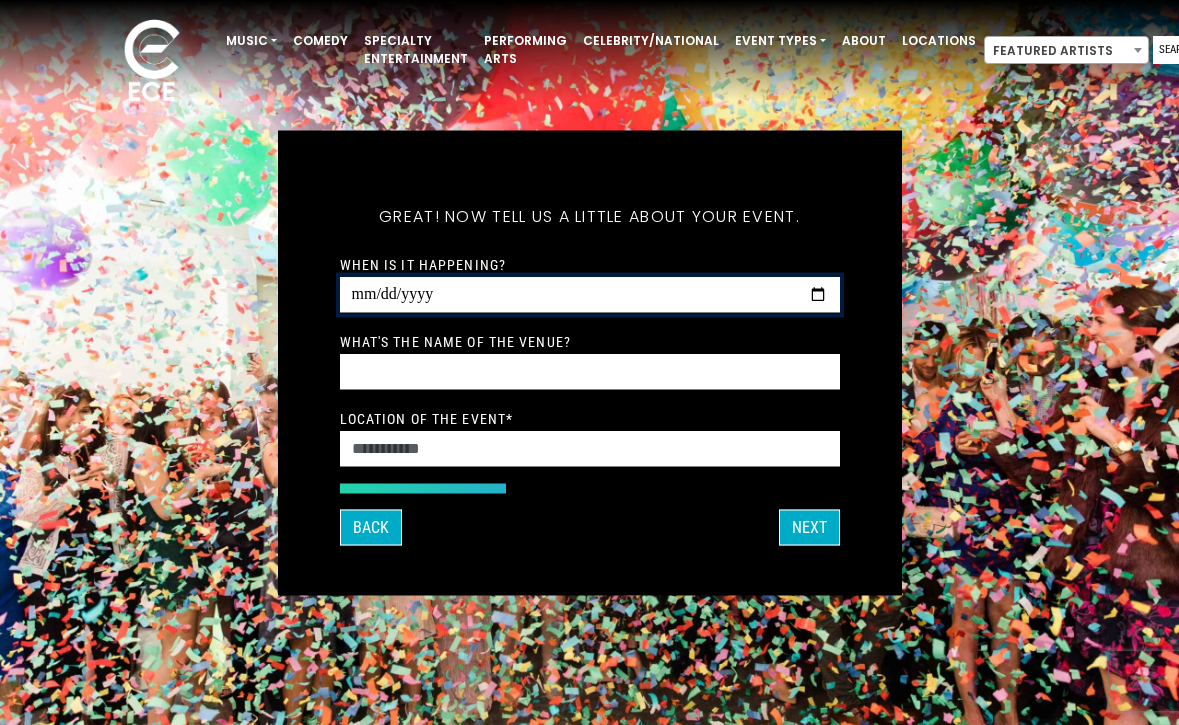 click on "When is it happening?" at bounding box center [590, 294] 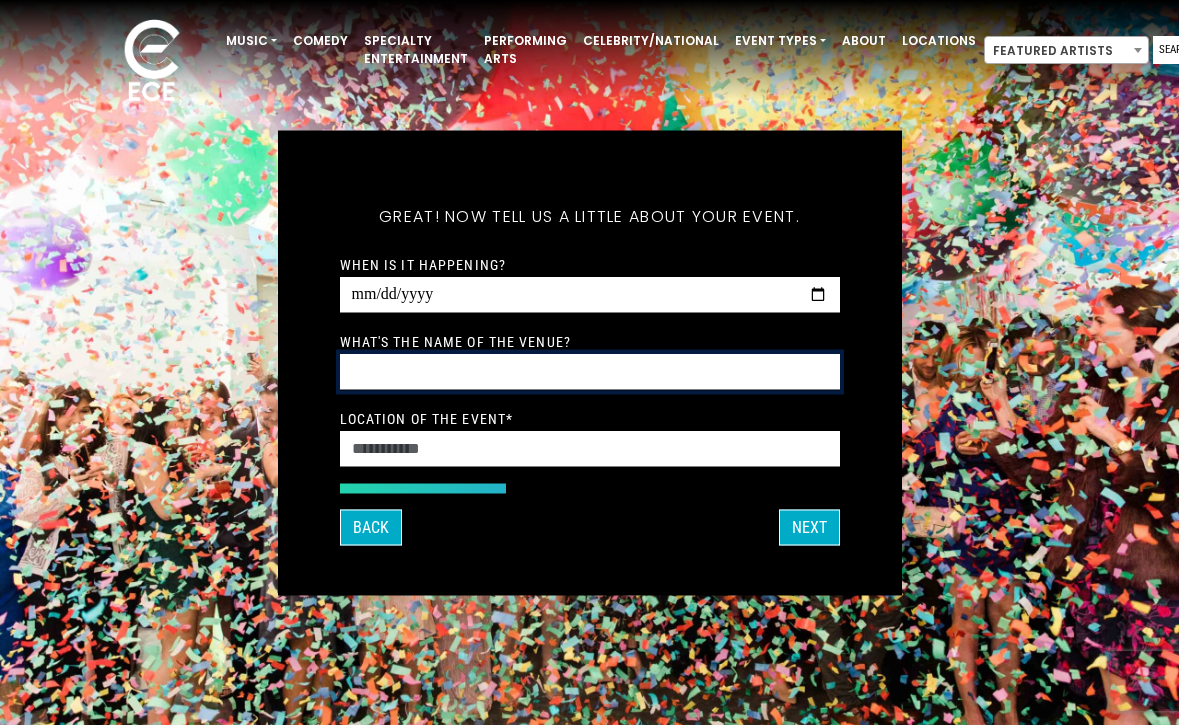 click on "What's the name of the venue?" at bounding box center [590, 371] 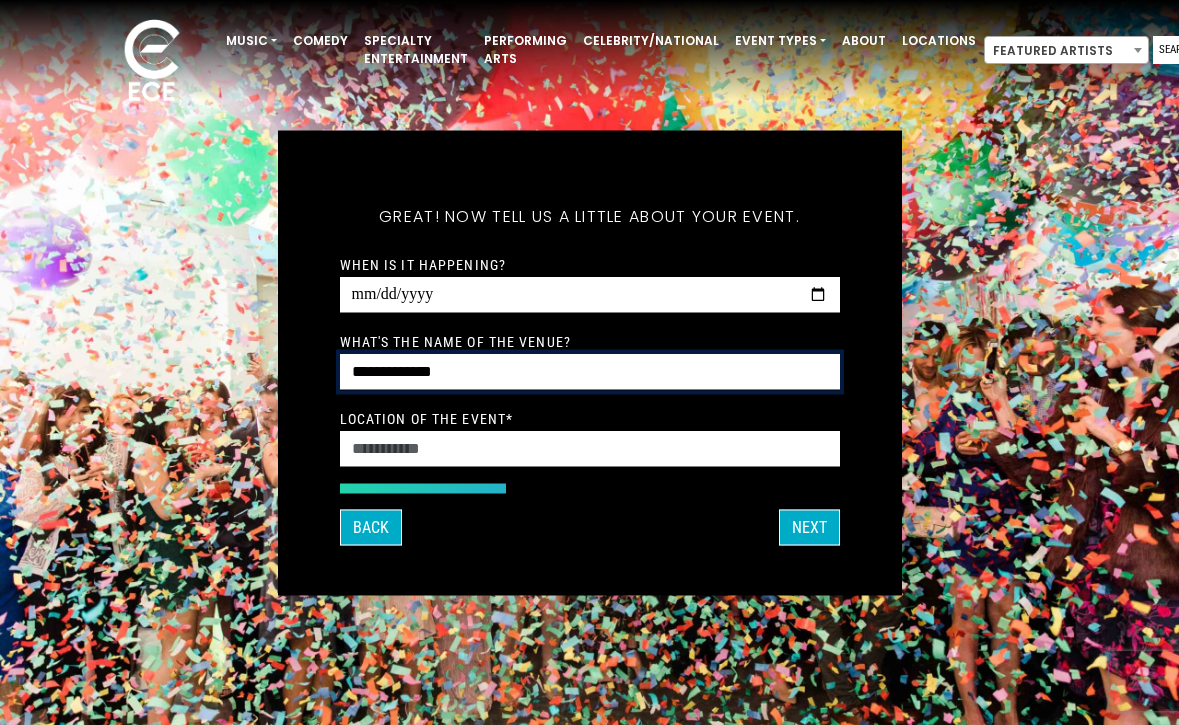 type on "**********" 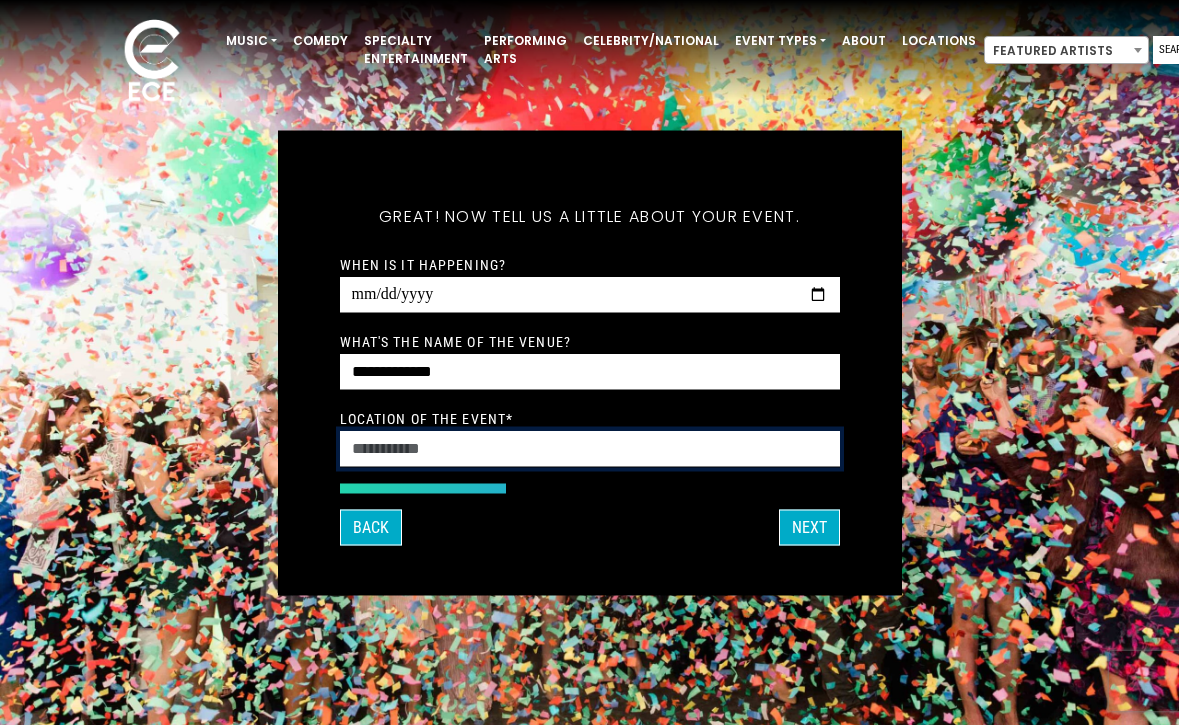 click on "Location of the event *" at bounding box center [590, 448] 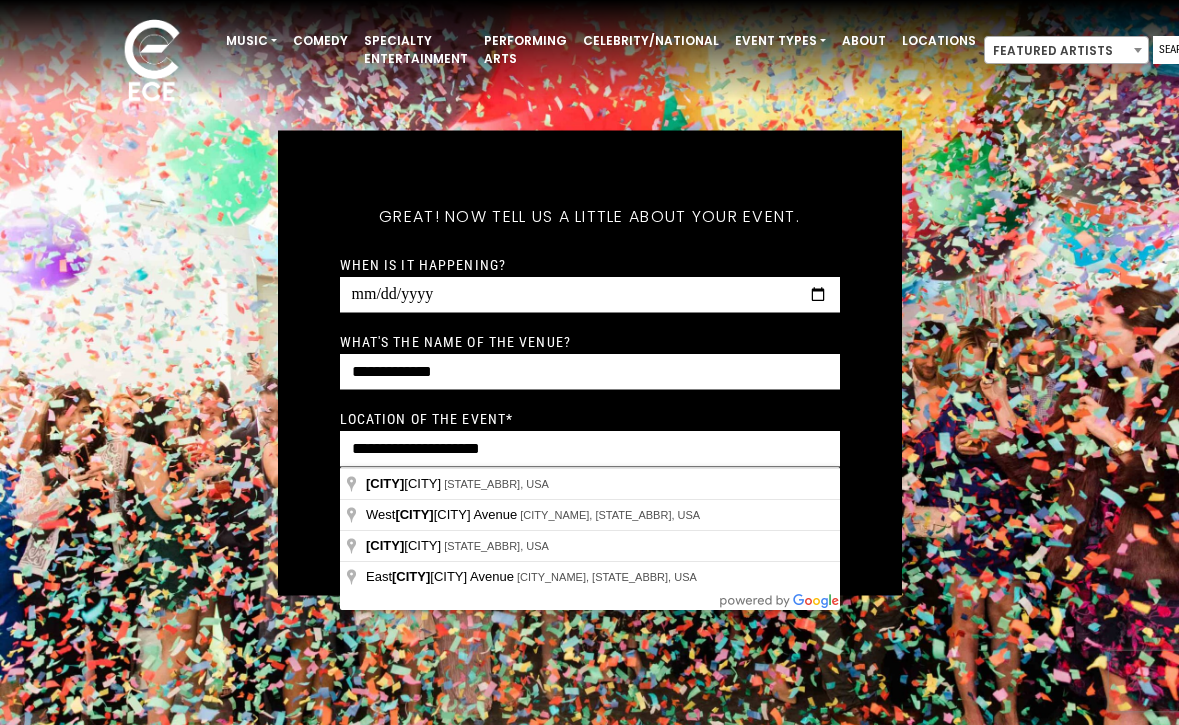 type on "**********" 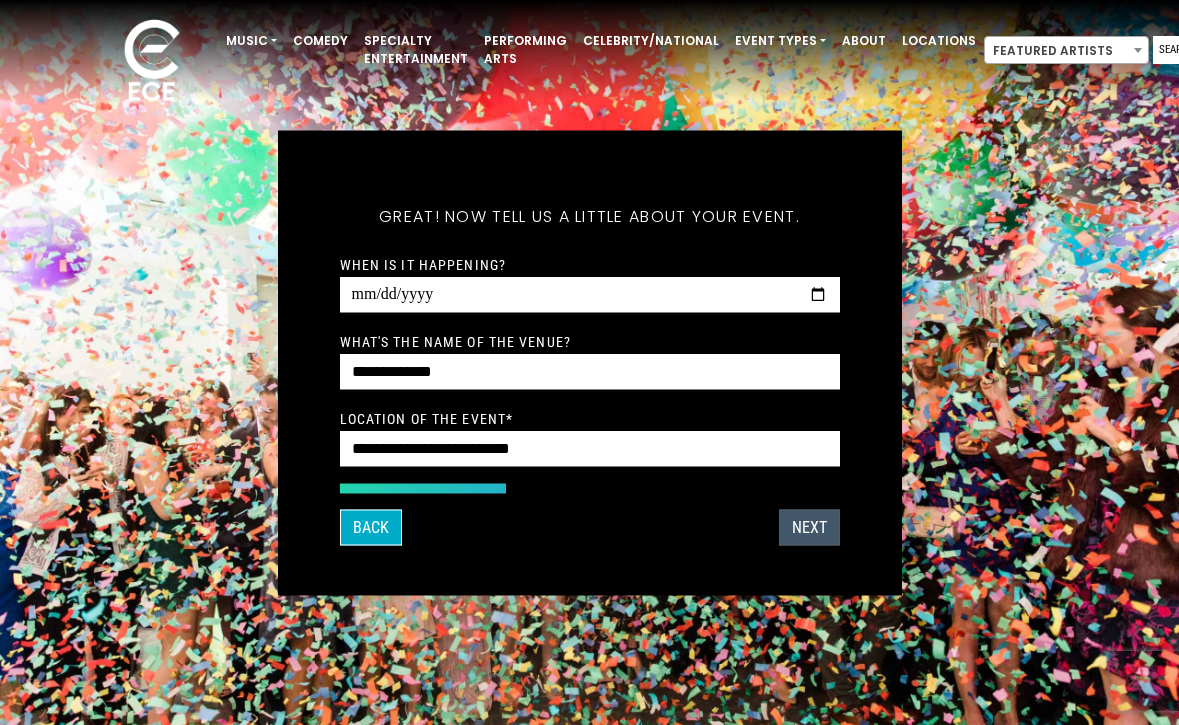 click on "Next" at bounding box center (809, 527) 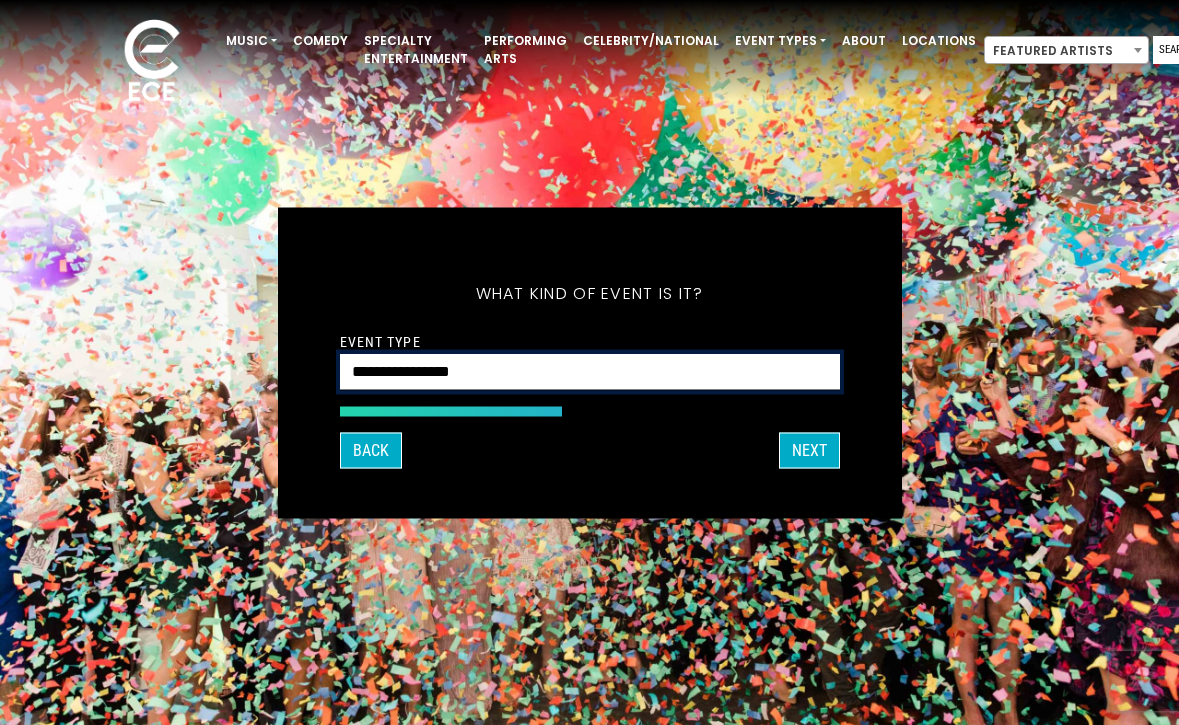 click on "**********" at bounding box center [590, 371] 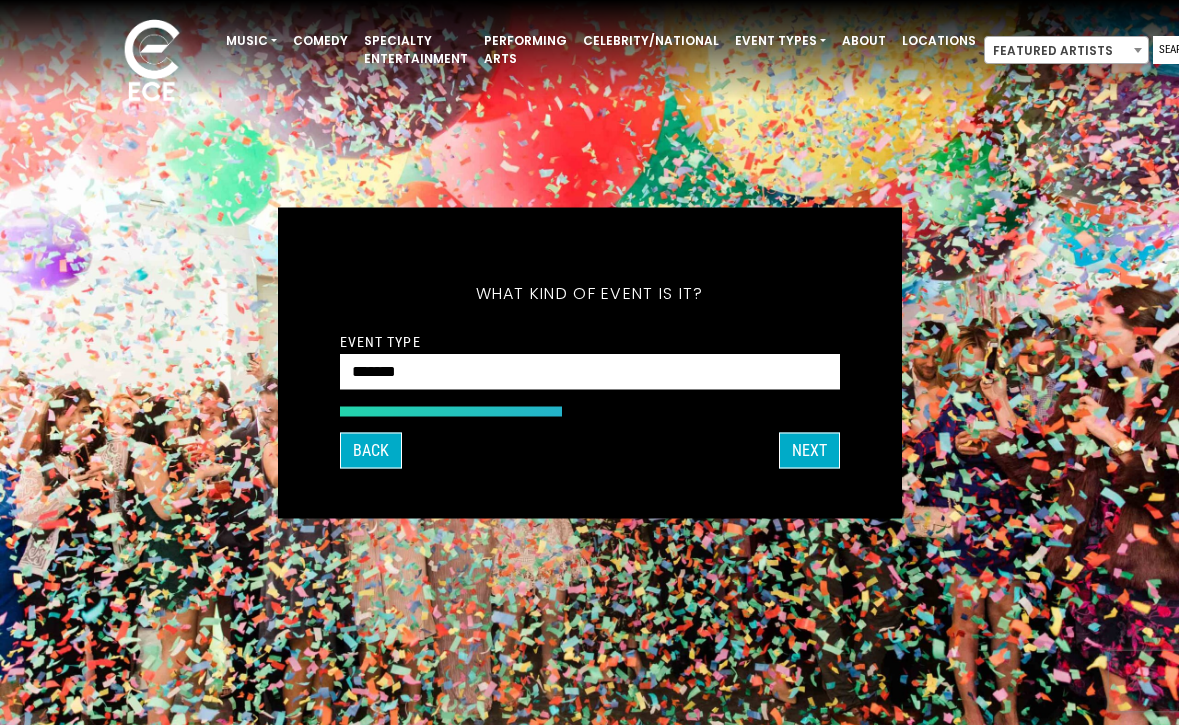 click on "Next" at bounding box center [809, 450] 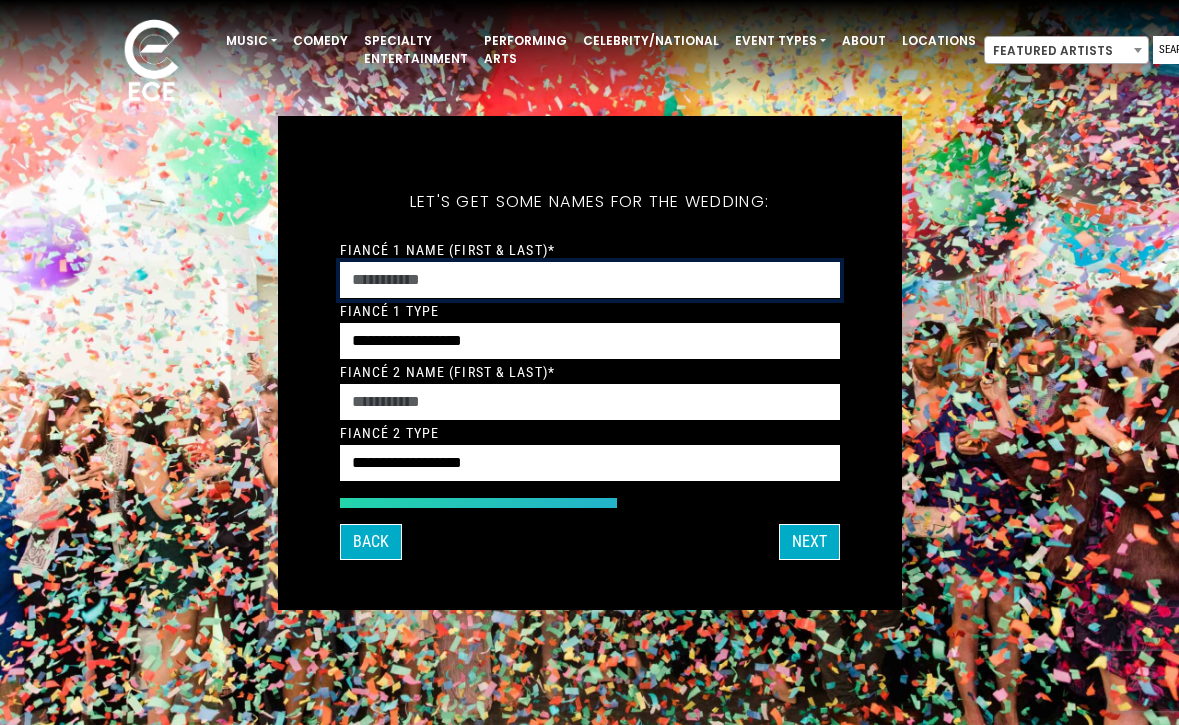 click on "Fiancé 1 Name (First & Last)*" at bounding box center [590, 280] 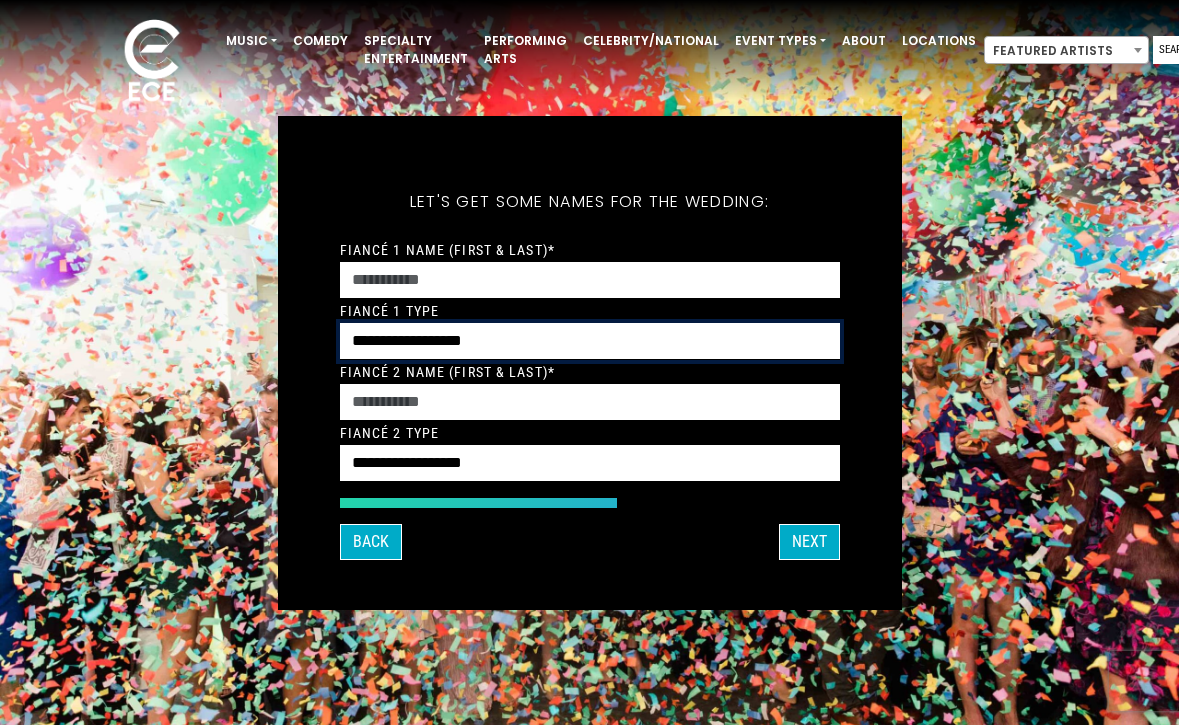 click on "**********" at bounding box center (590, 341) 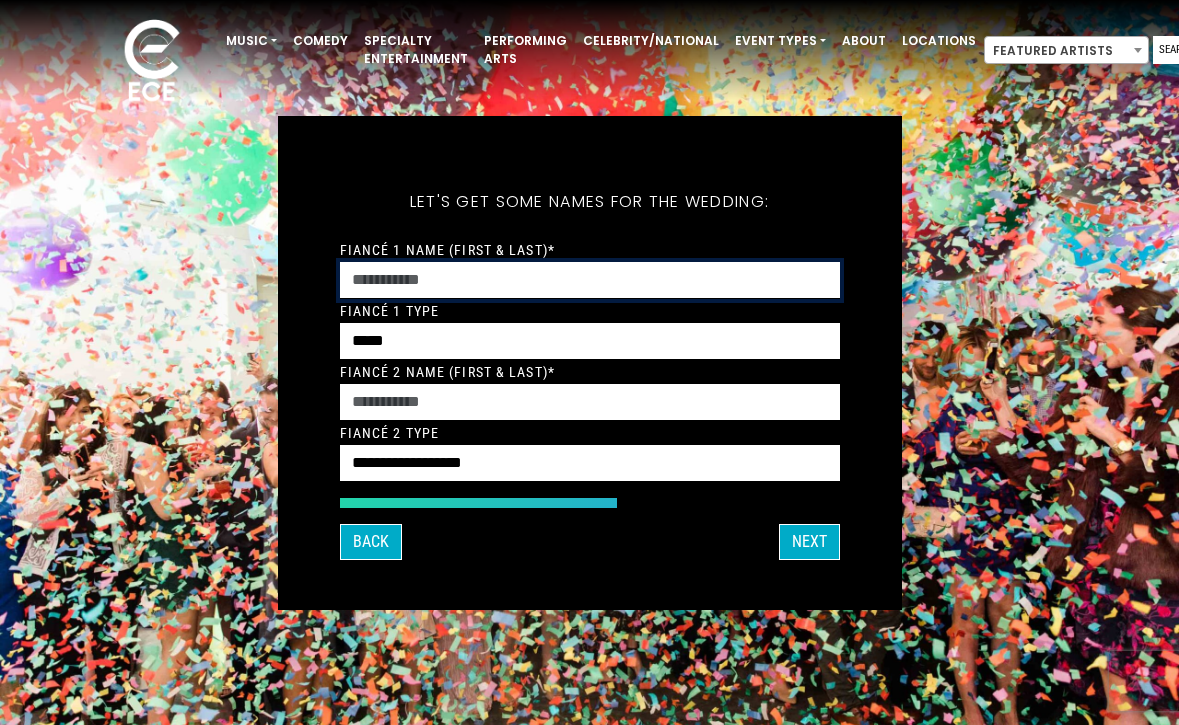 click on "Fiancé 1 Name (First & Last)*" at bounding box center (590, 280) 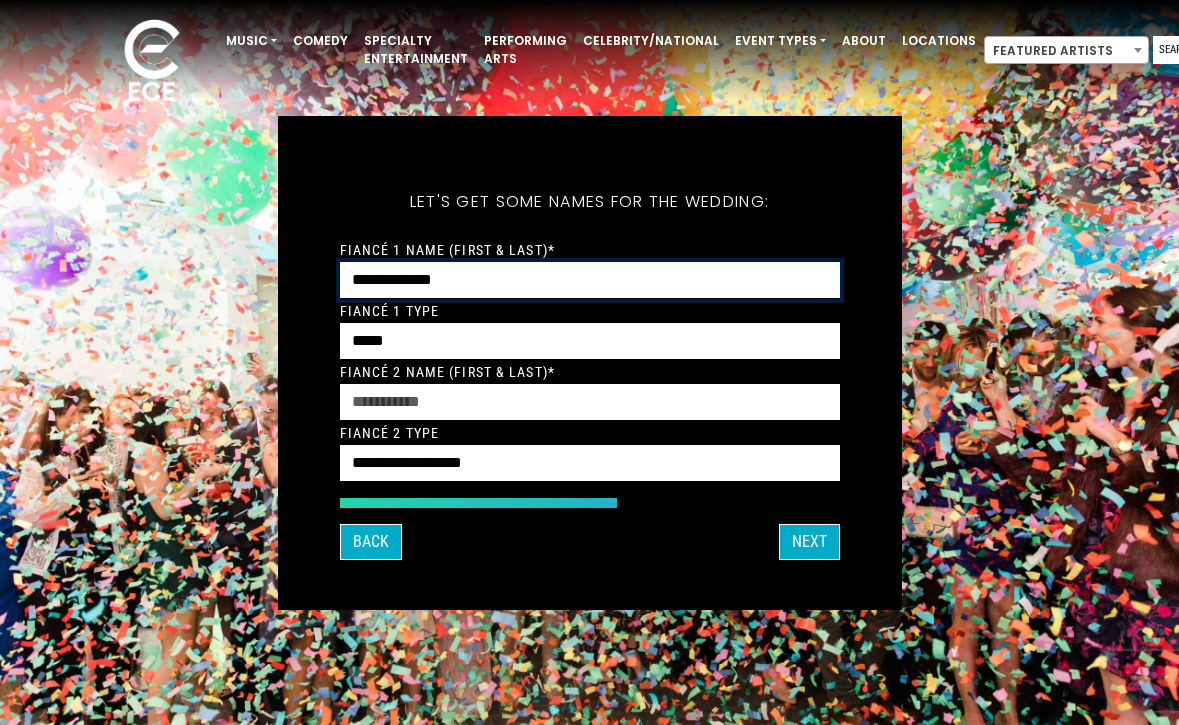 type on "**********" 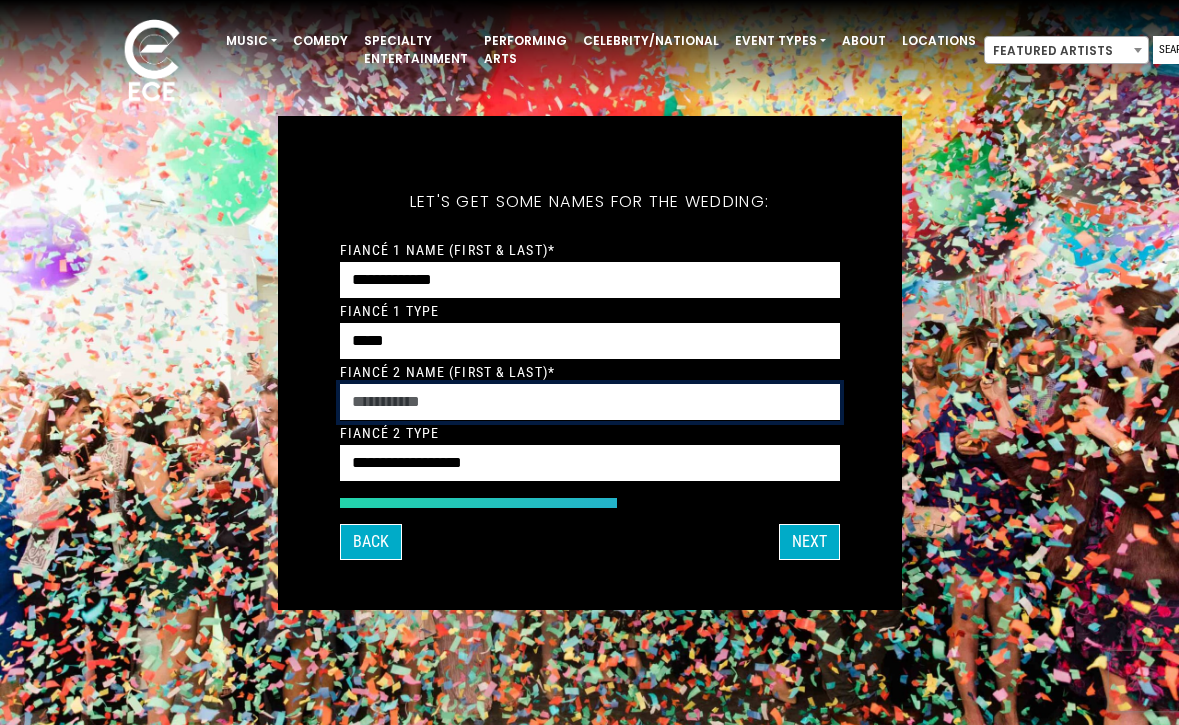 click on "Fiancé 2 Name (First & Last)*" at bounding box center (590, 402) 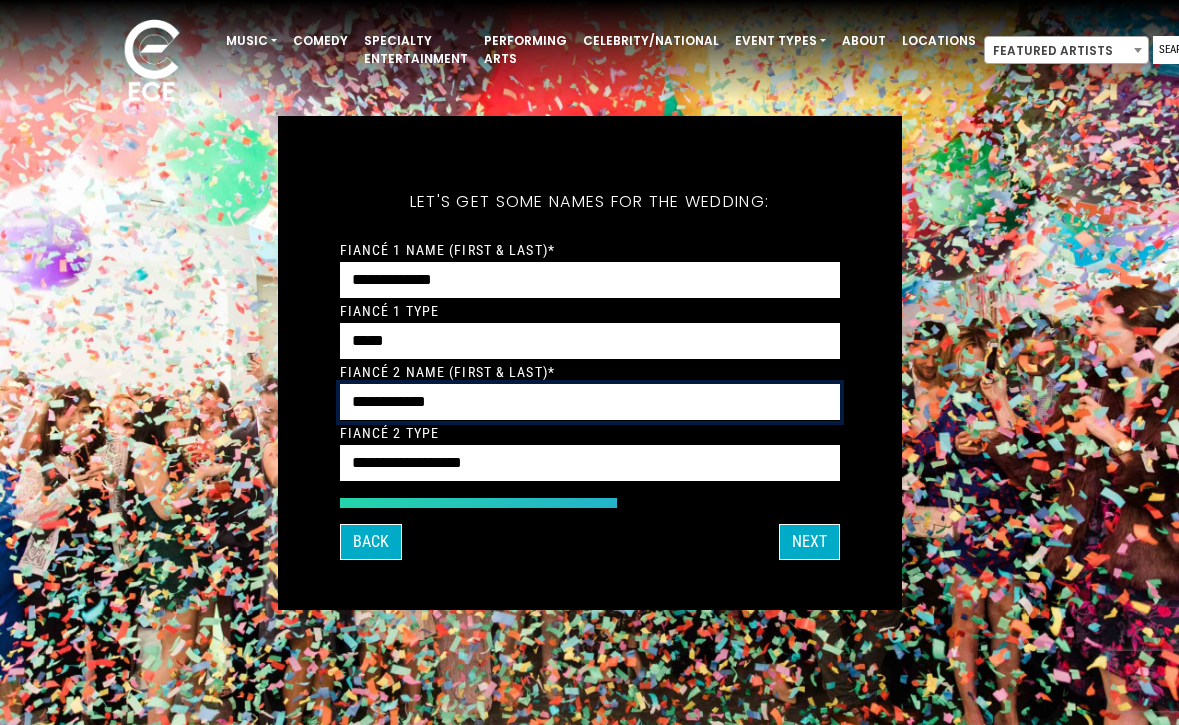 type on "**********" 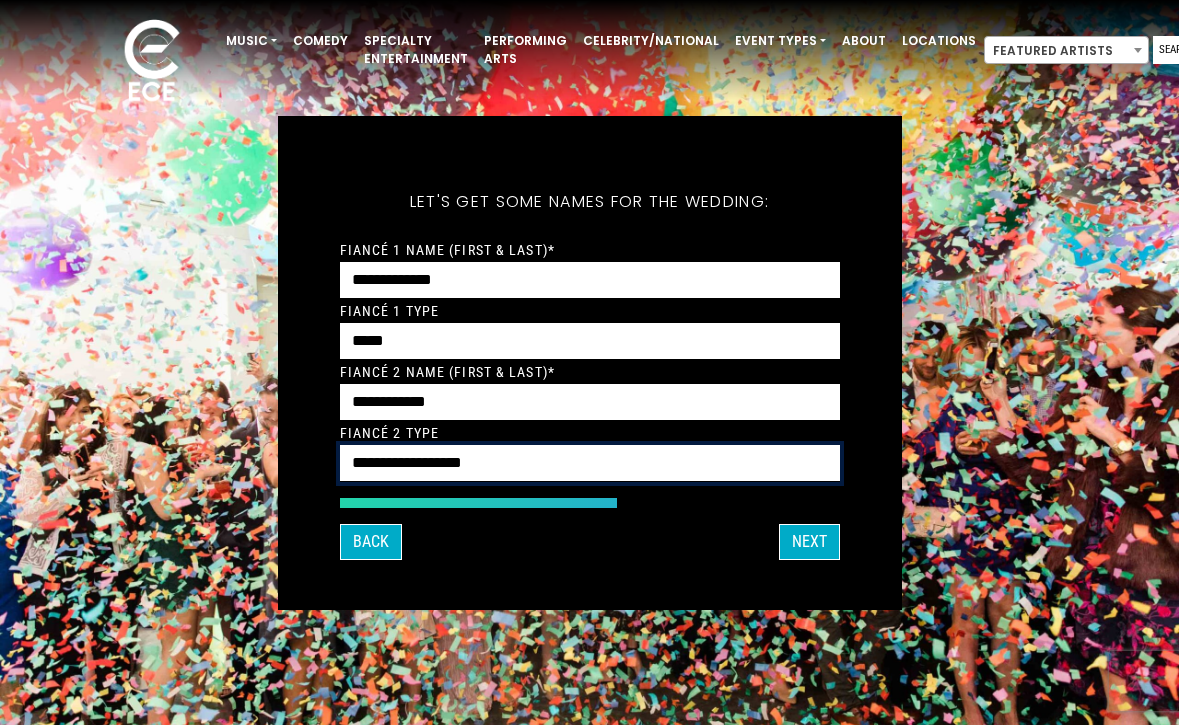 click on "**********" at bounding box center [590, 463] 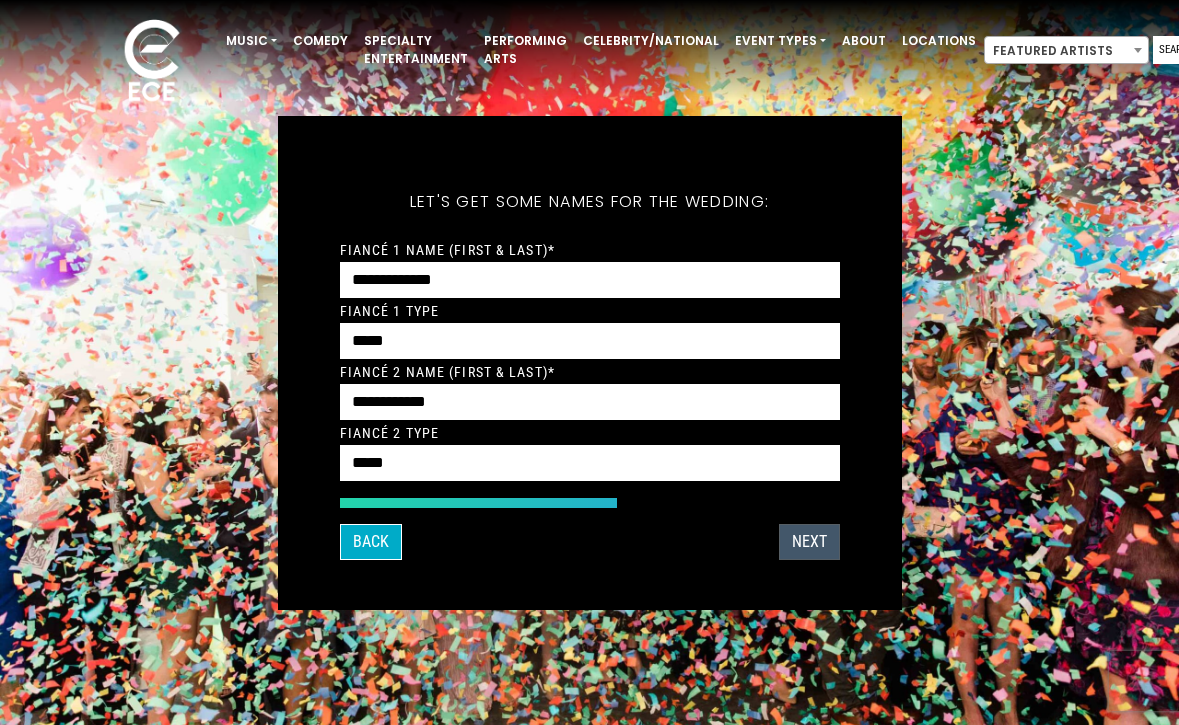click on "Next" at bounding box center [809, 542] 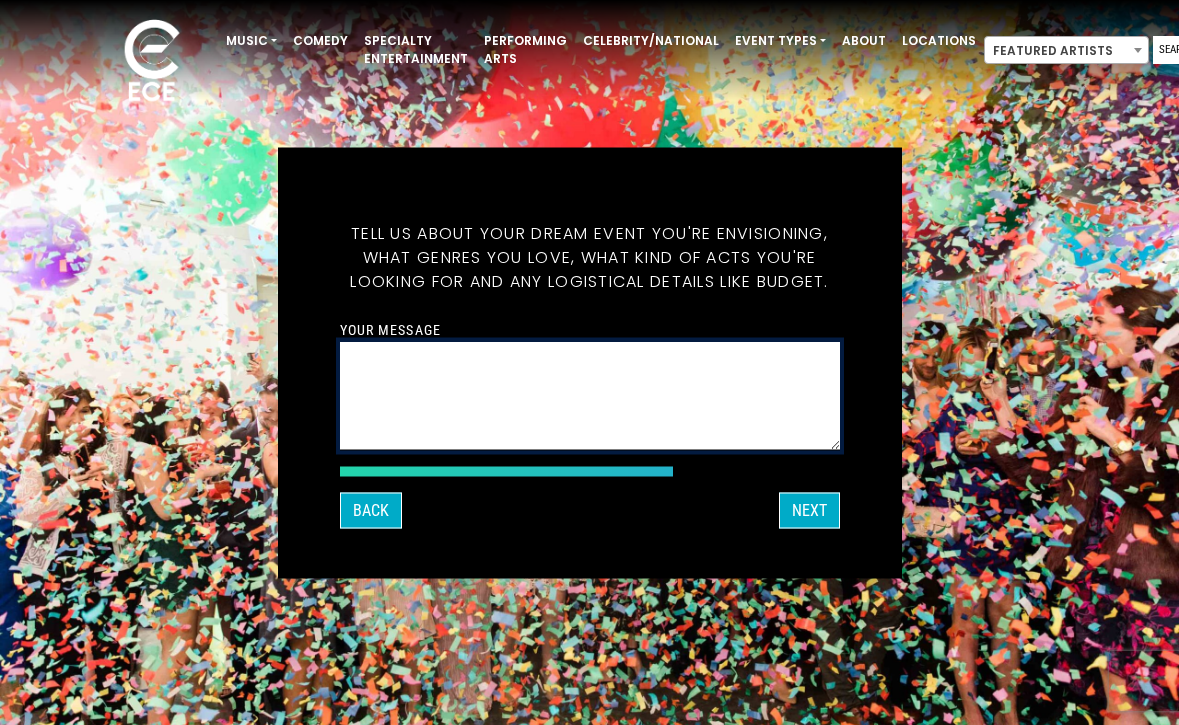 click on "Your message" at bounding box center [590, 395] 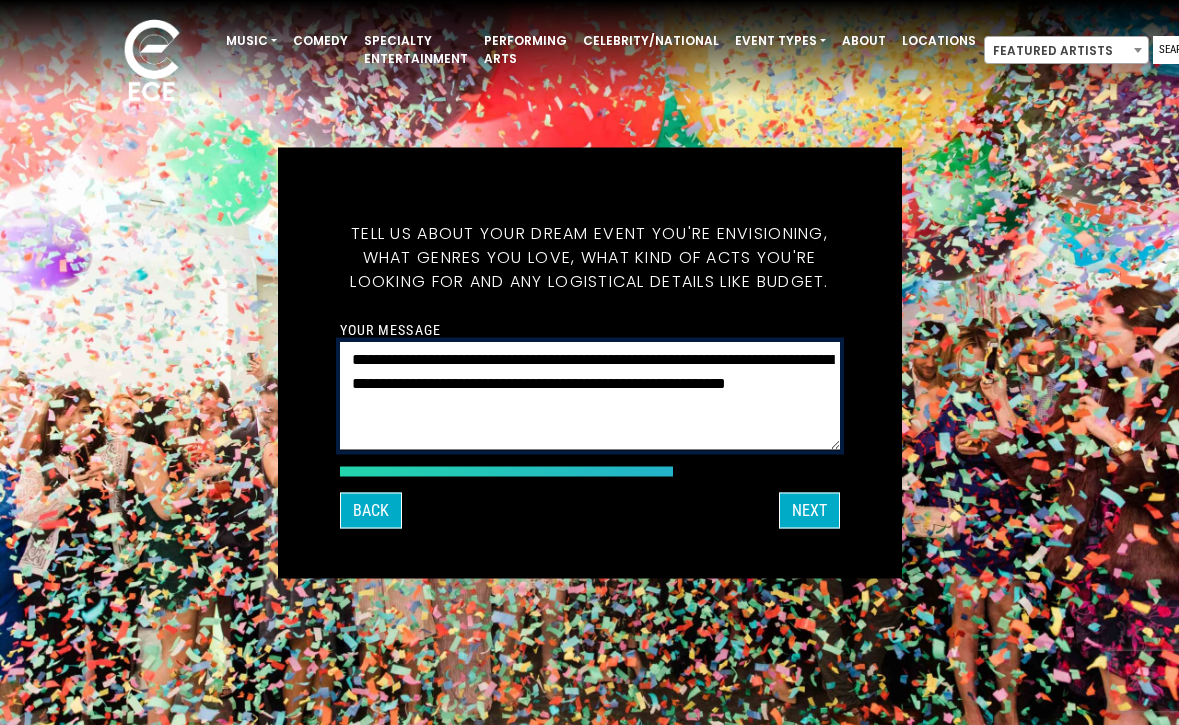 drag, startPoint x: 548, startPoint y: 412, endPoint x: 252, endPoint y: 284, distance: 322.4903 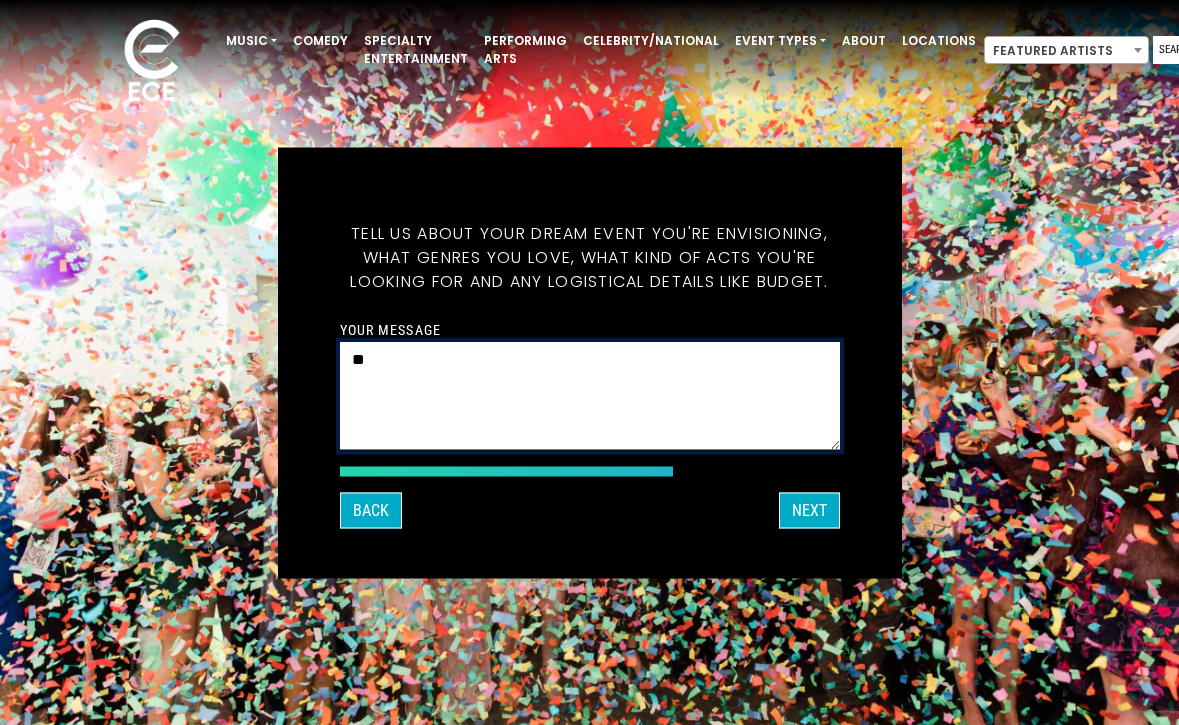 type on "*" 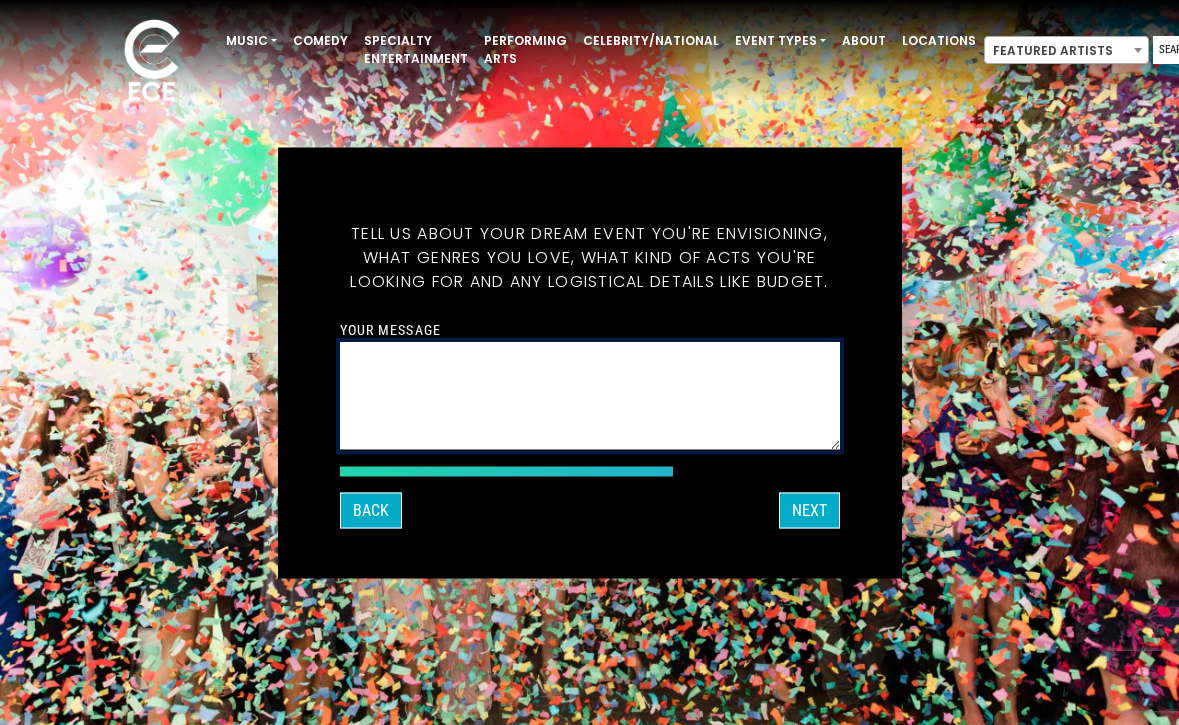 paste on "**********" 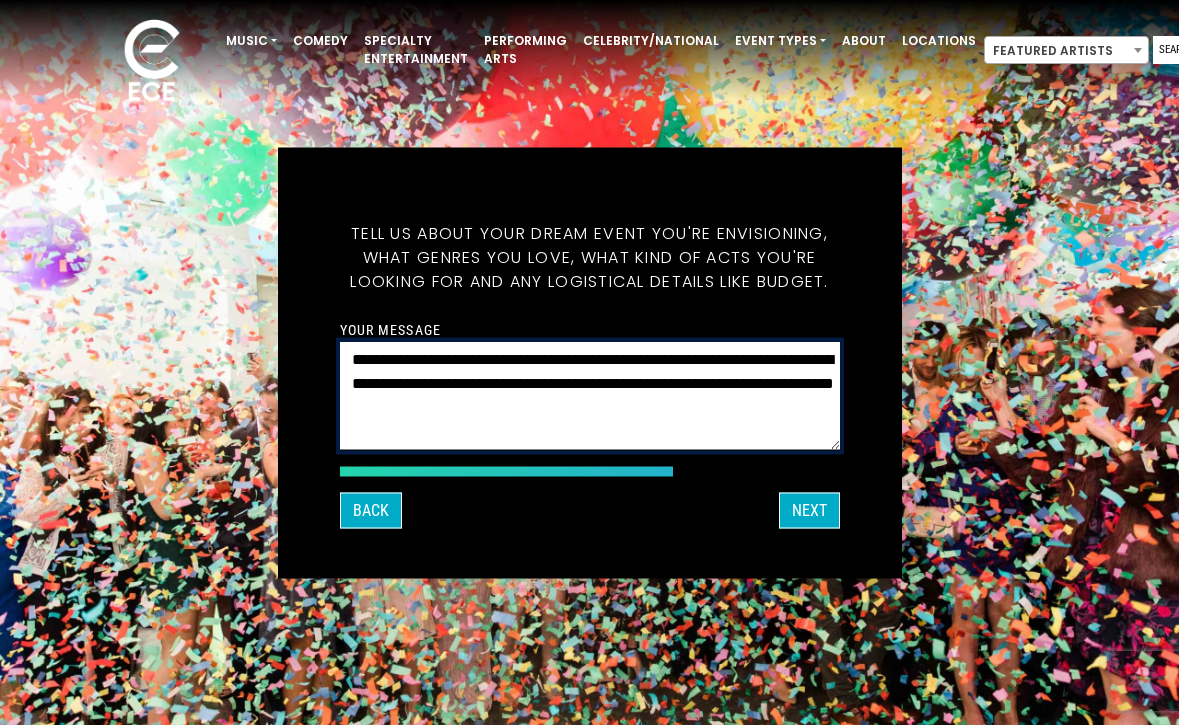 scroll, scrollTop: 0, scrollLeft: 0, axis: both 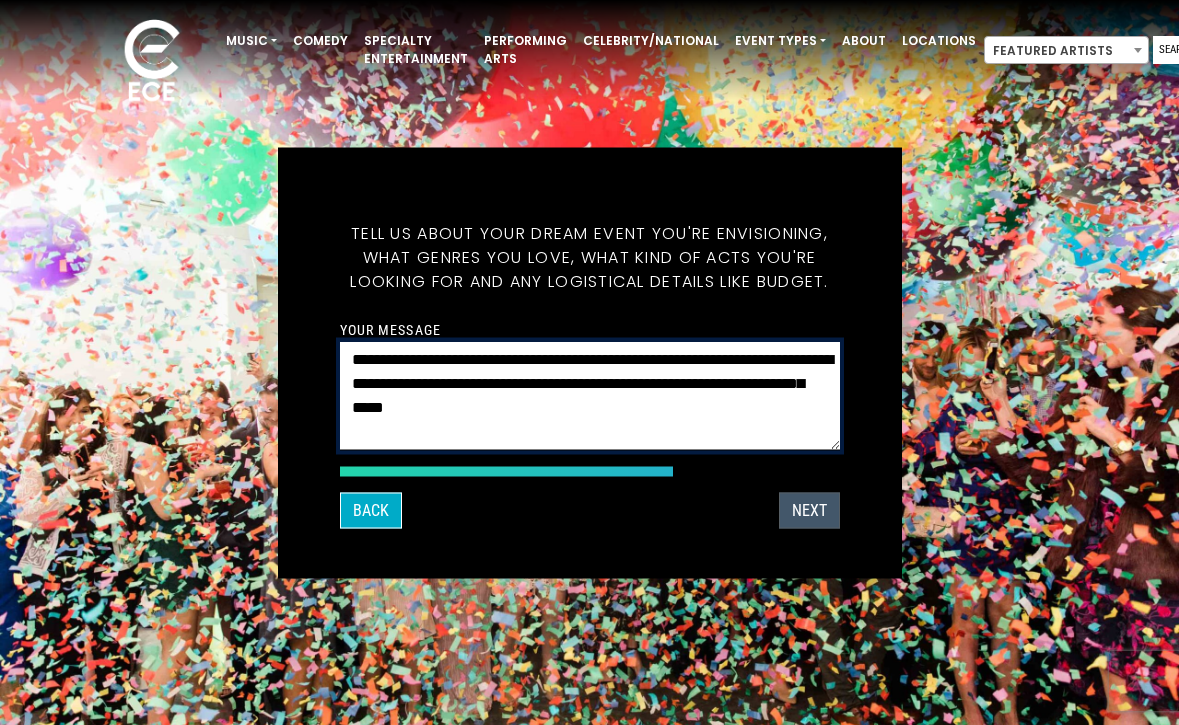 type on "**********" 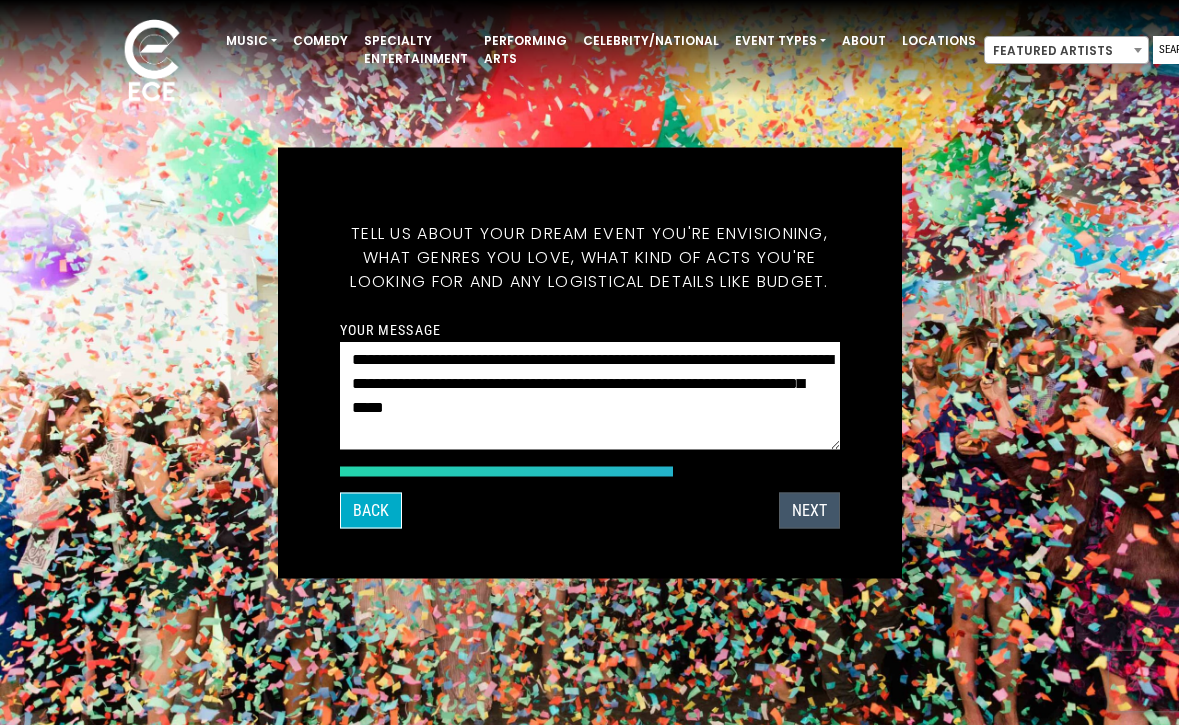 click on "Next" at bounding box center (809, 510) 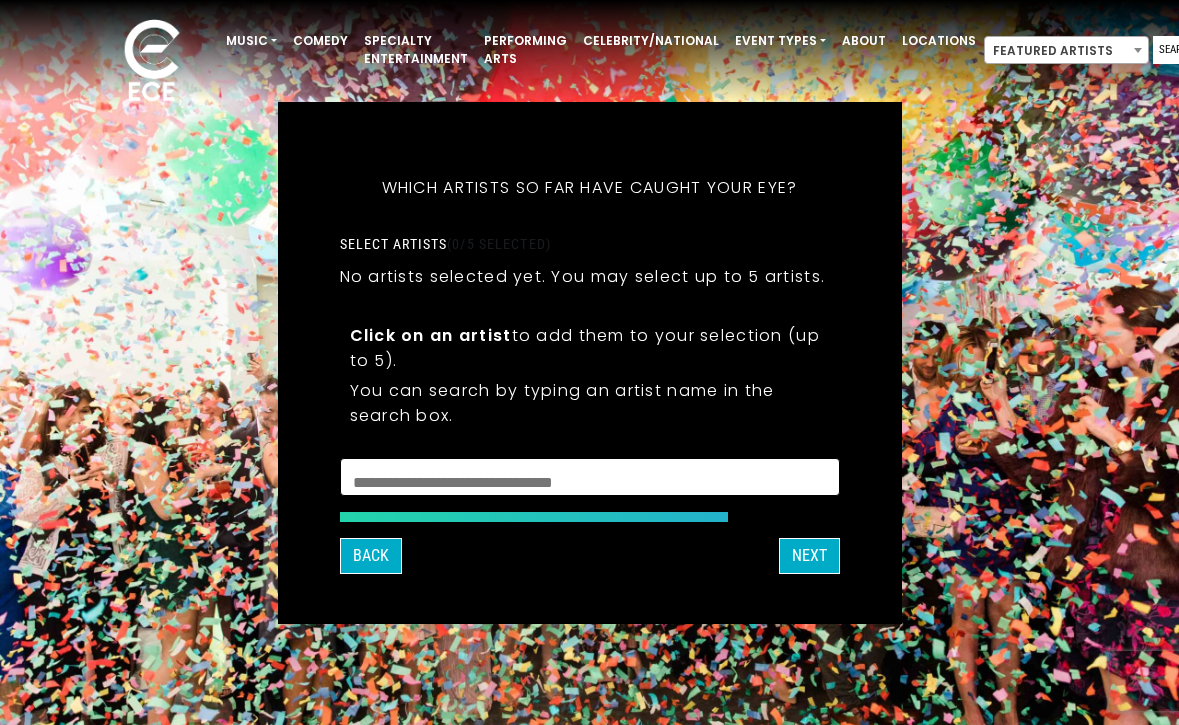 click at bounding box center (590, 477) 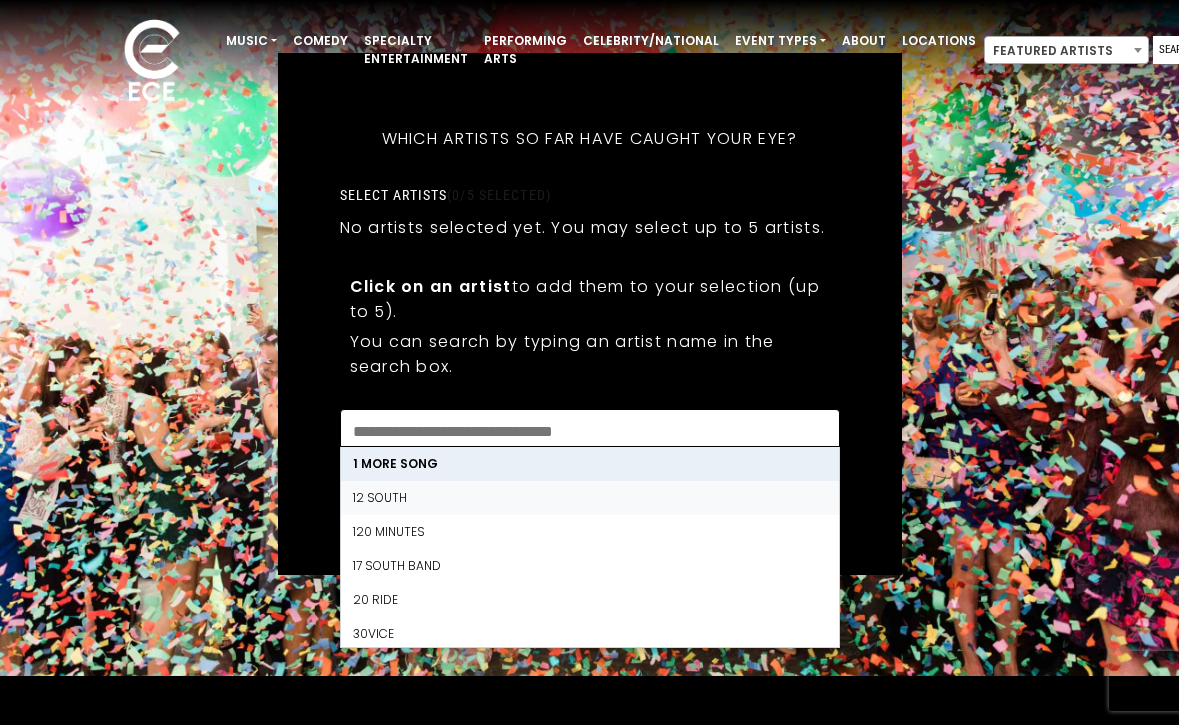 scroll, scrollTop: 56, scrollLeft: 0, axis: vertical 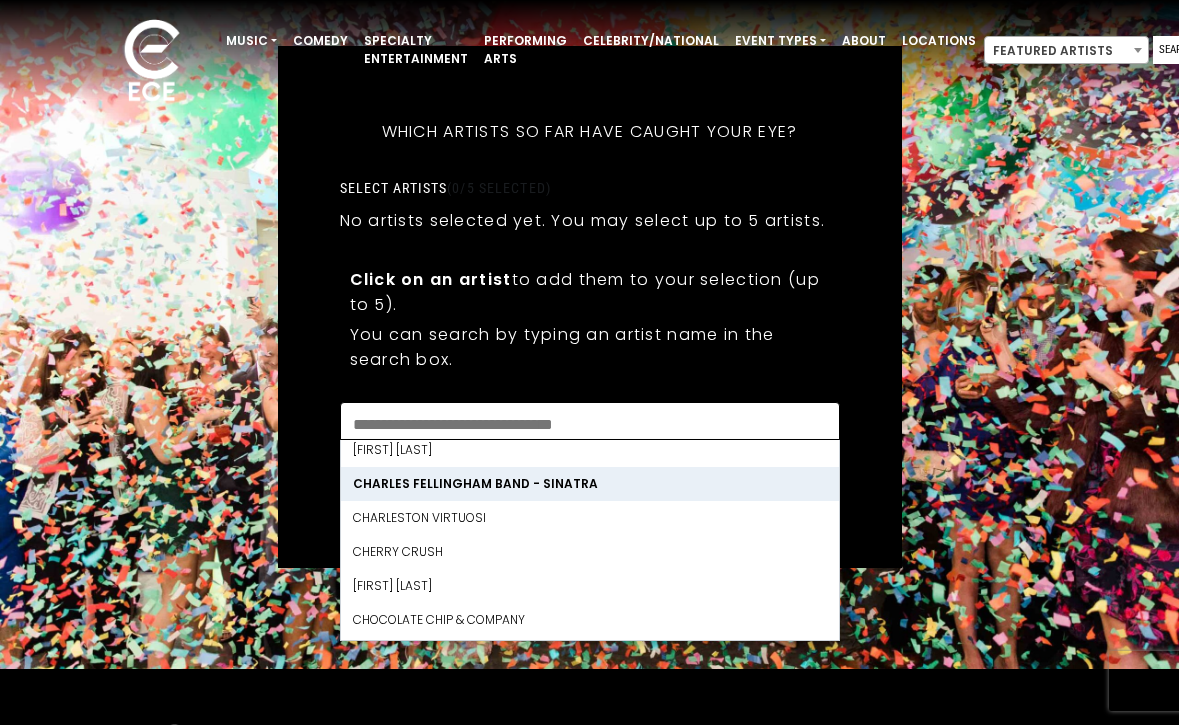 click on "What's your first and last name?
Thanks  [FIRST], ! What's your email and the best number to reach you at?
Great! Now tell us a little about your event.
What kind of event is it?
Let's get some names for the wedding:
* *" at bounding box center (590, 307) 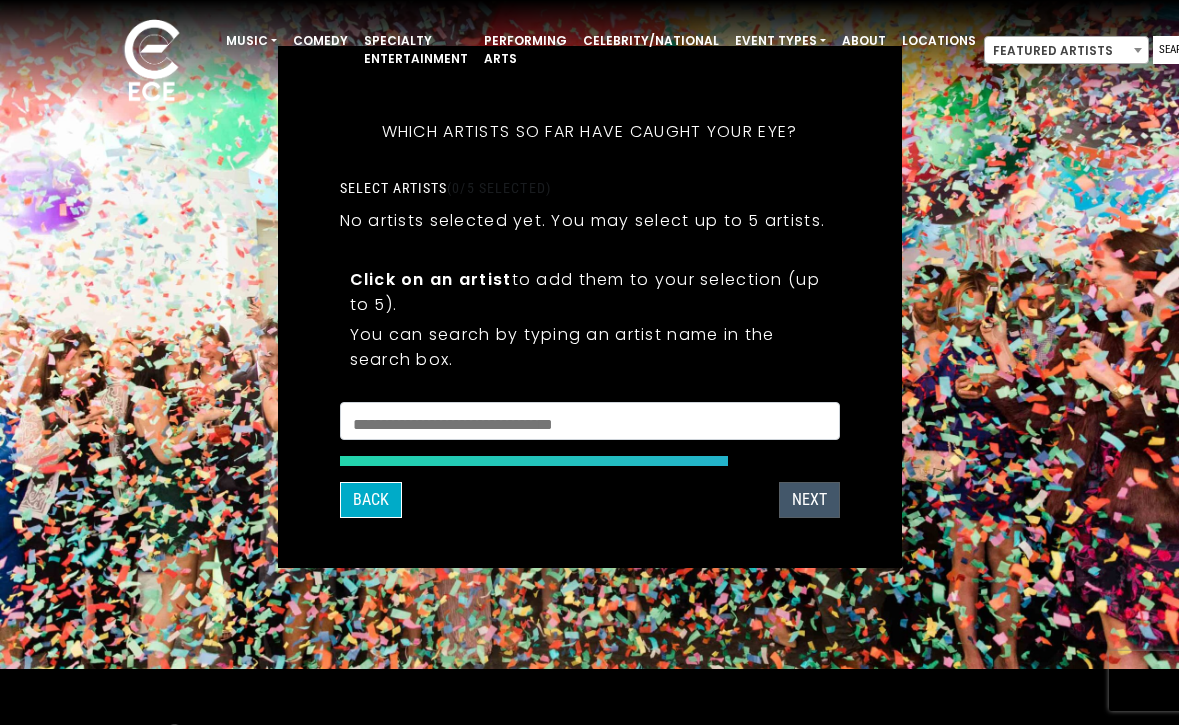 click on "Next" at bounding box center (809, 500) 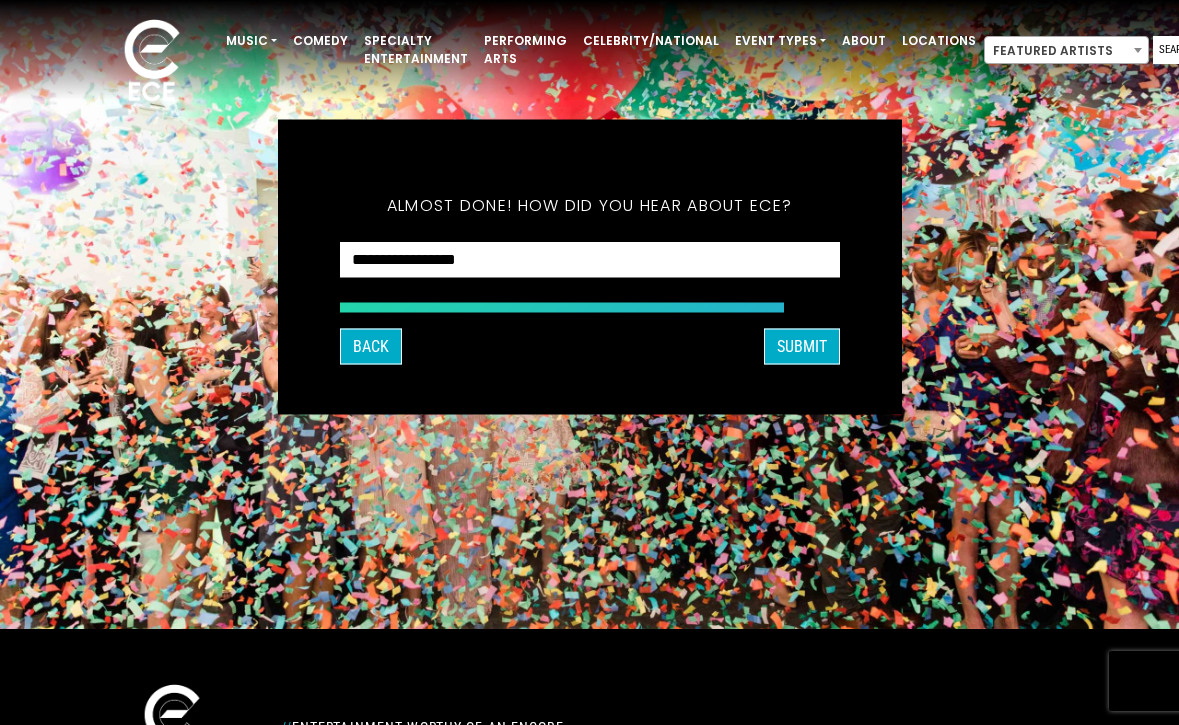scroll, scrollTop: 74, scrollLeft: 0, axis: vertical 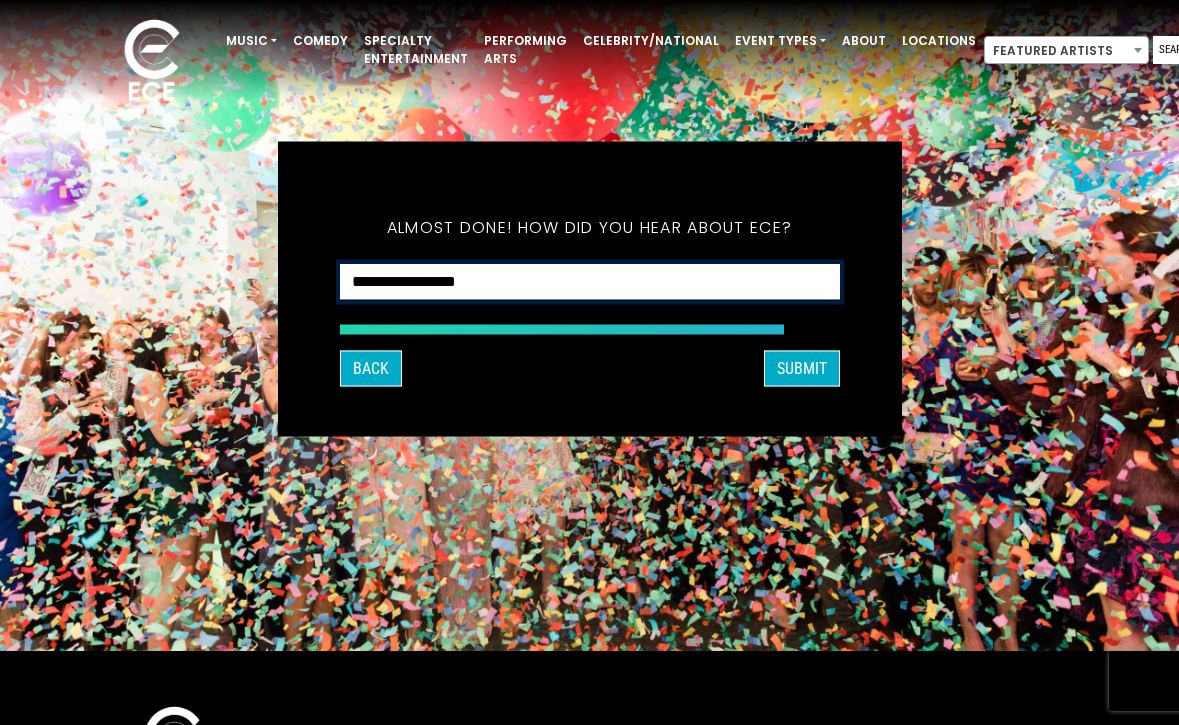 click on "**********" at bounding box center [590, 281] 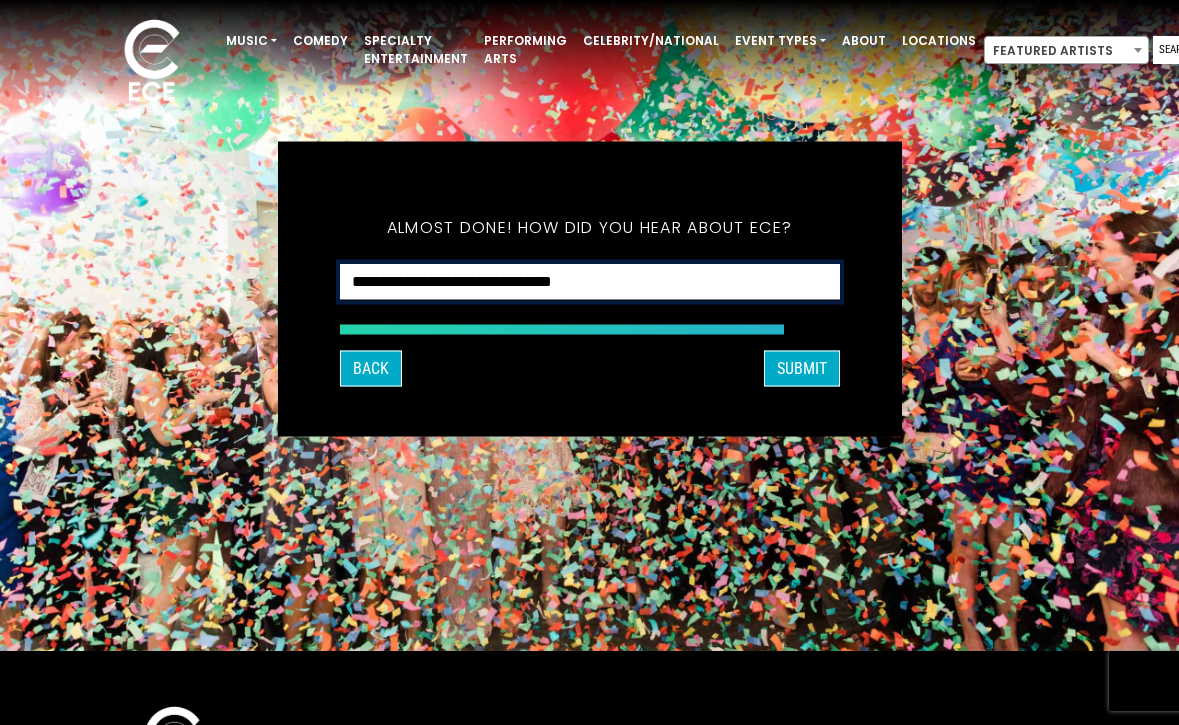 scroll, scrollTop: 36, scrollLeft: 0, axis: vertical 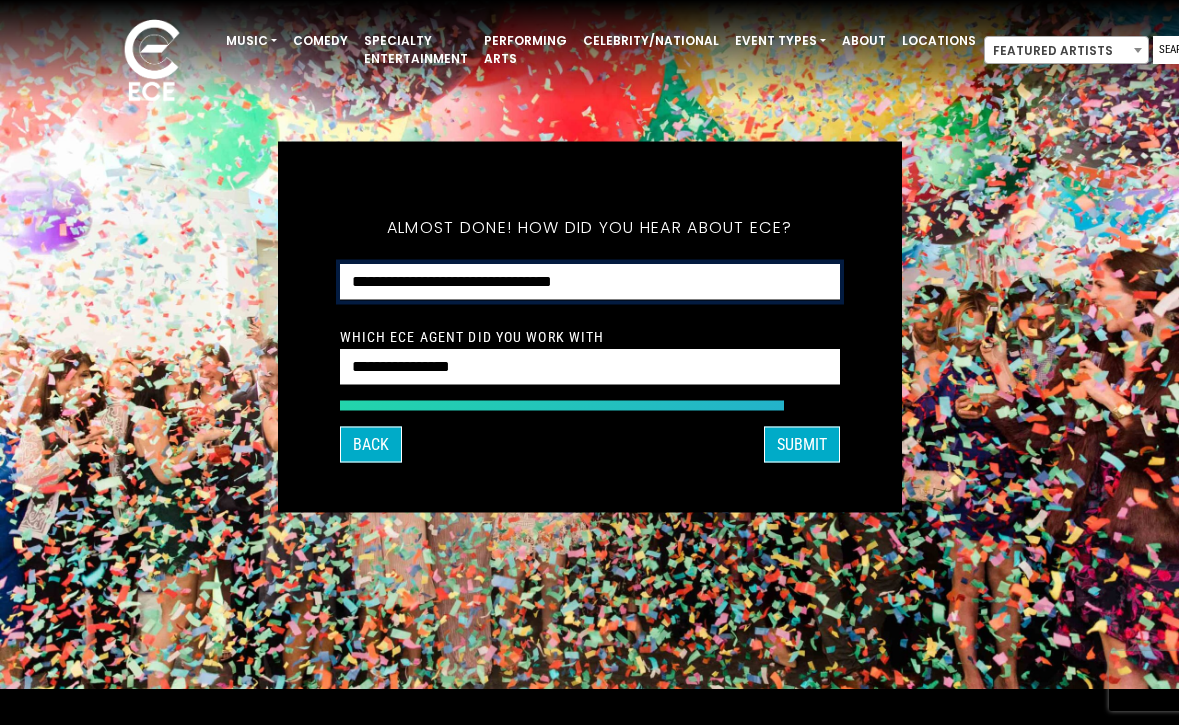 click on "**********" at bounding box center (590, 281) 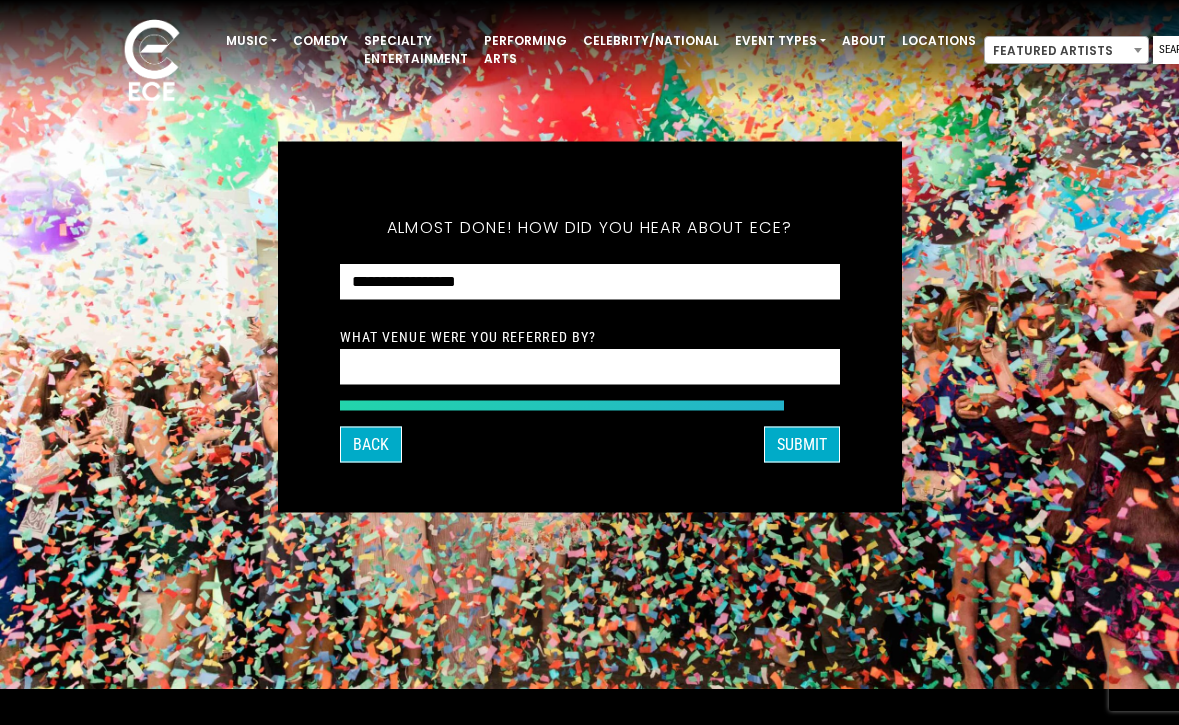 click on "Back
SUBMIT" at bounding box center (590, 444) 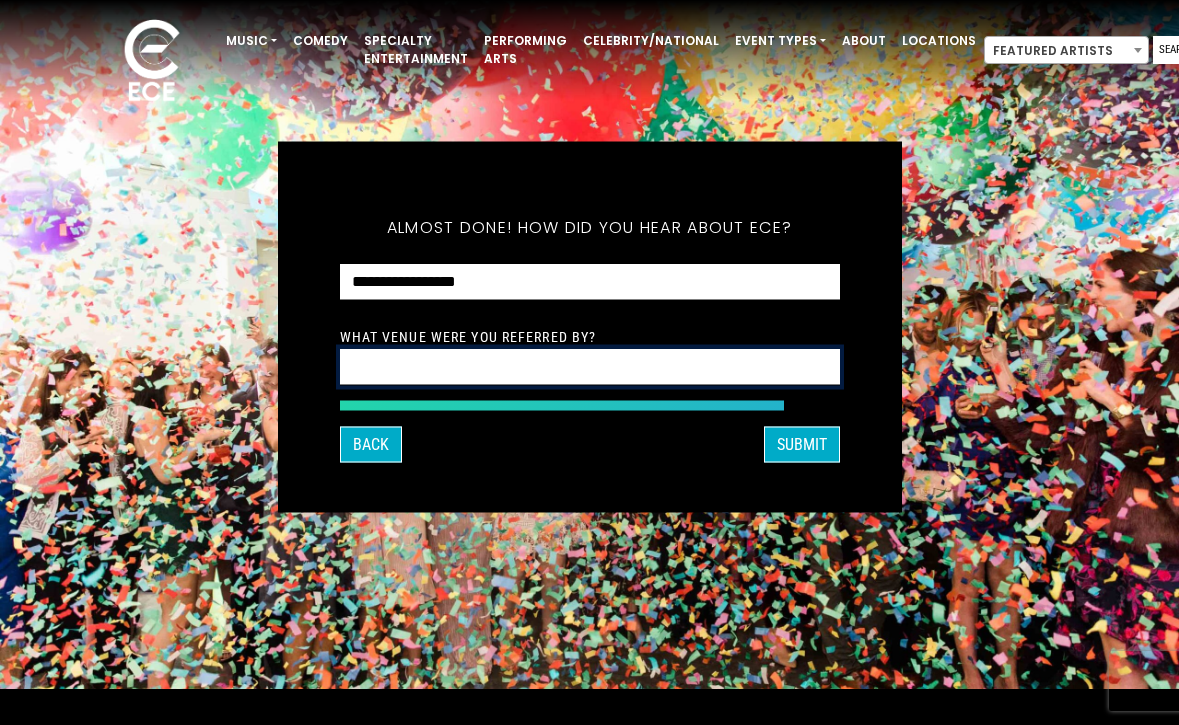 click at bounding box center (590, 366) 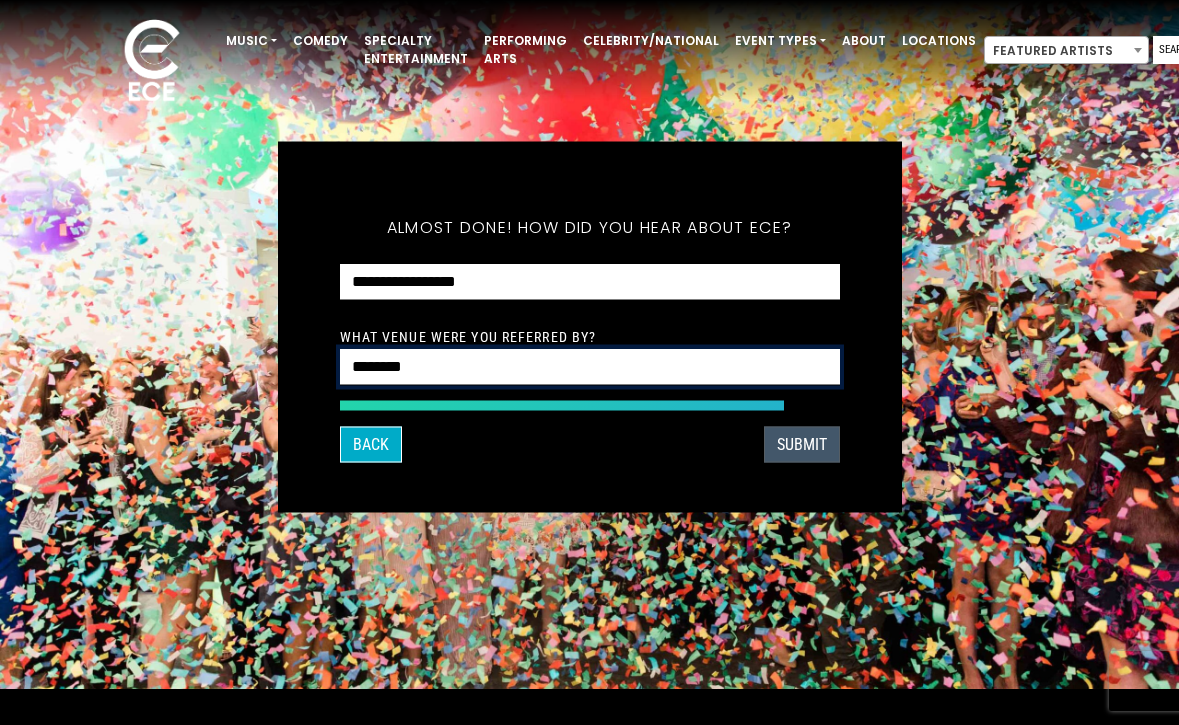 type on "*******" 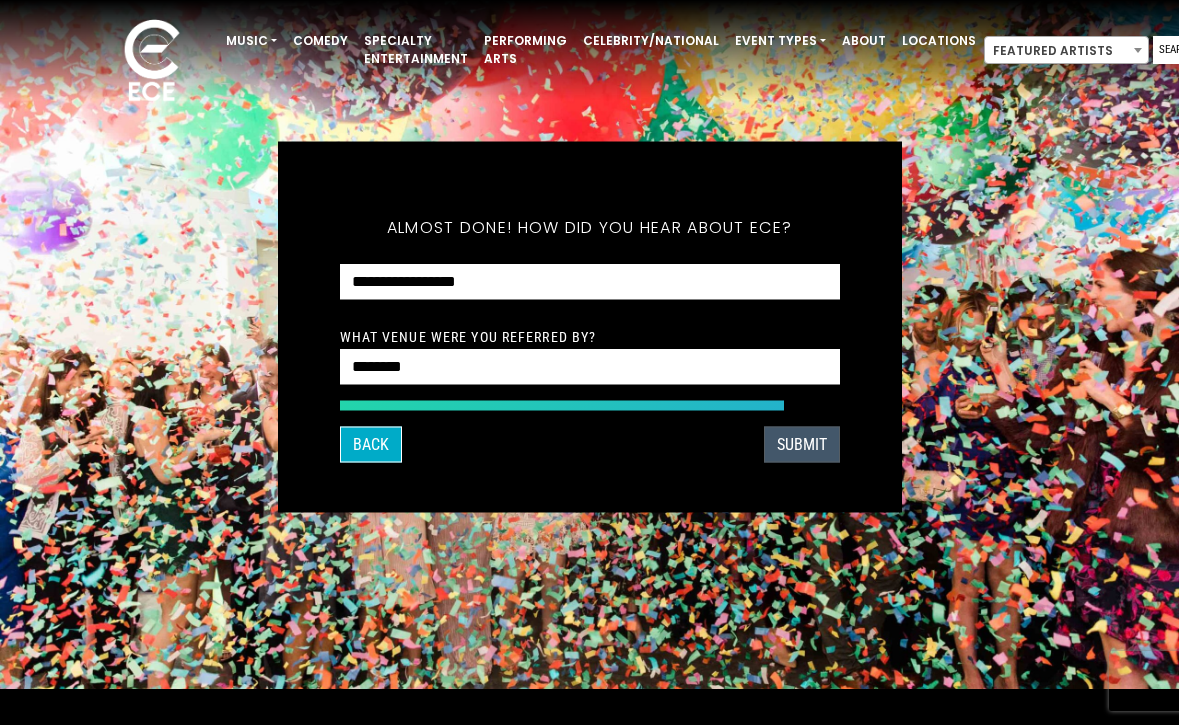 click on "SUBMIT" at bounding box center [802, 444] 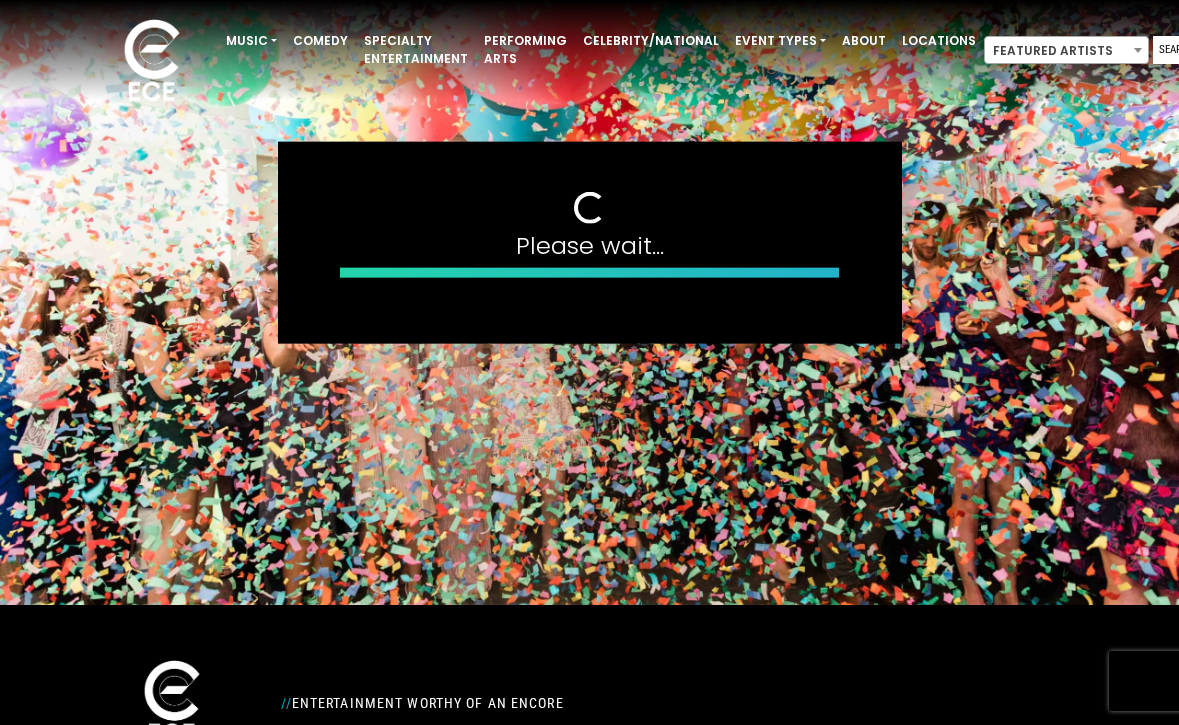scroll, scrollTop: 126, scrollLeft: 0, axis: vertical 